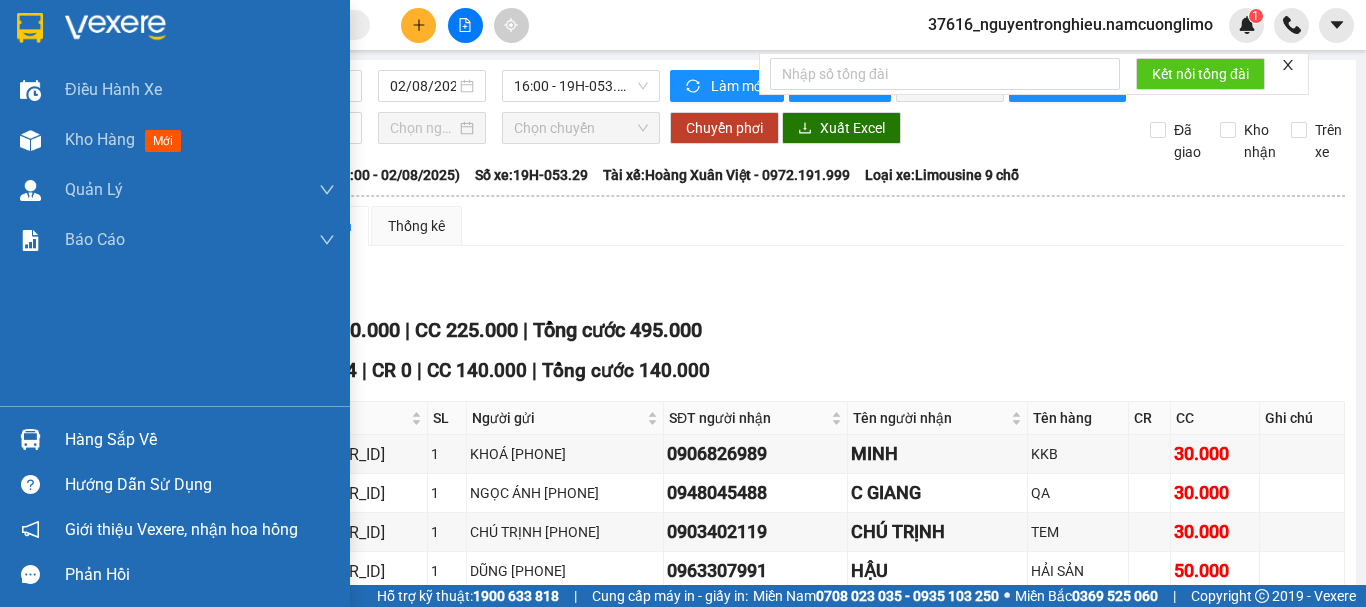 scroll, scrollTop: 0, scrollLeft: 0, axis: both 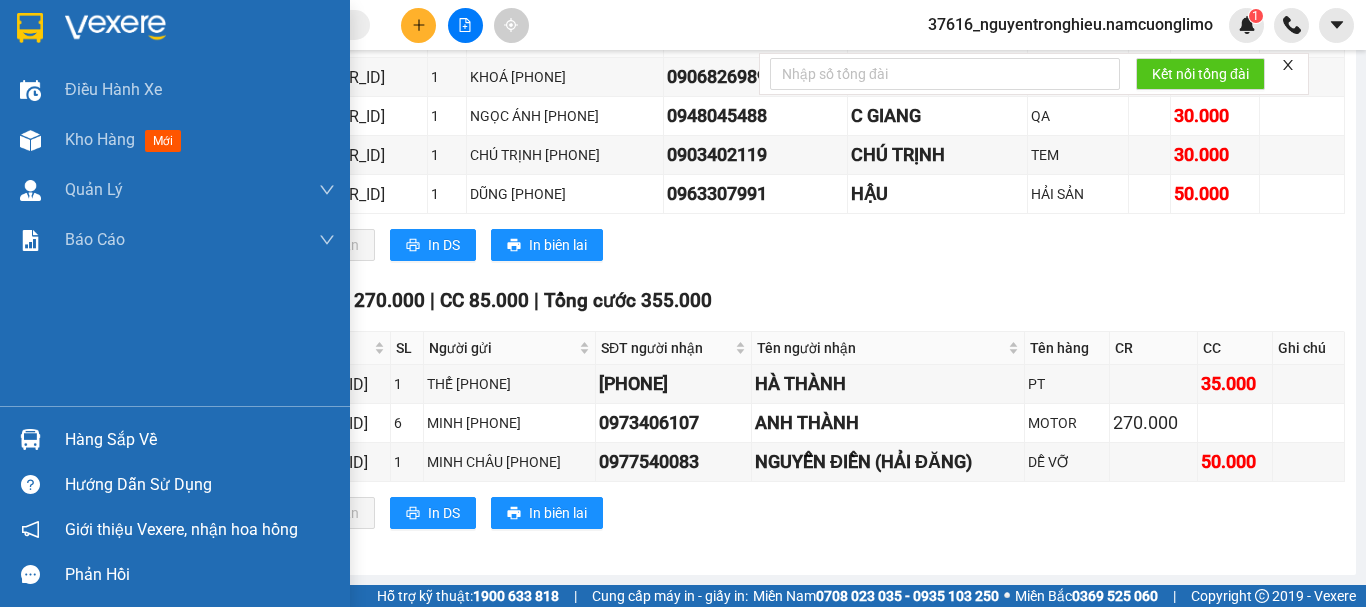 click on "Hàng sắp về" at bounding box center [175, 439] 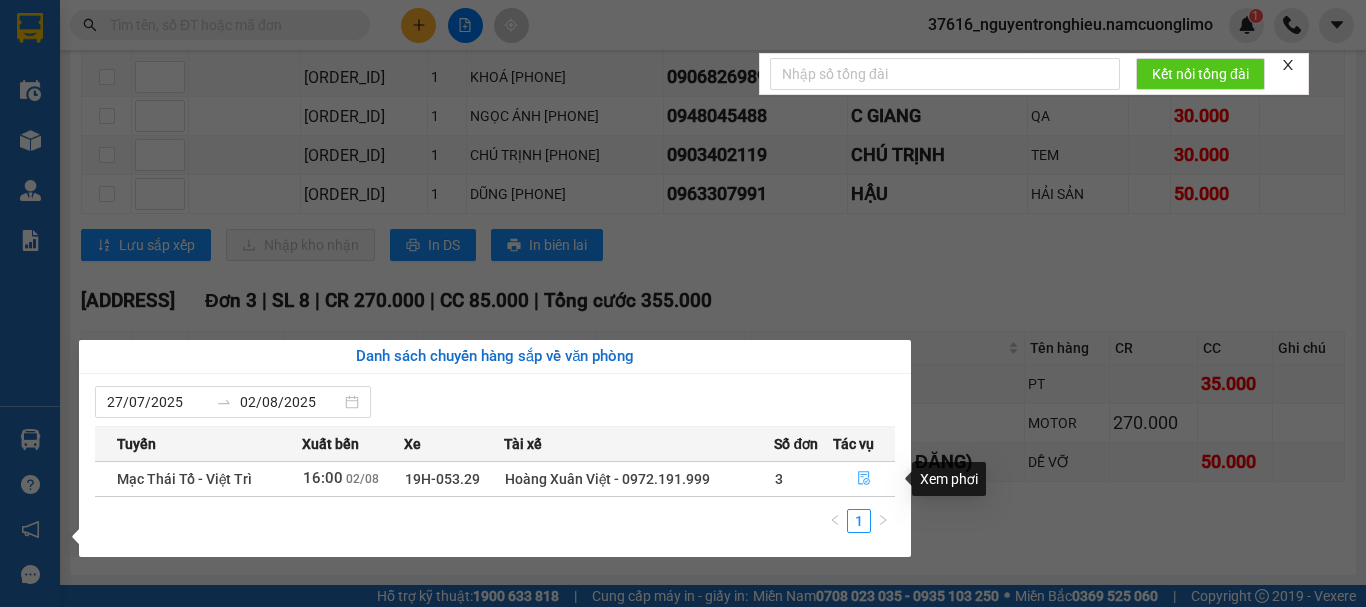 click at bounding box center (864, 479) 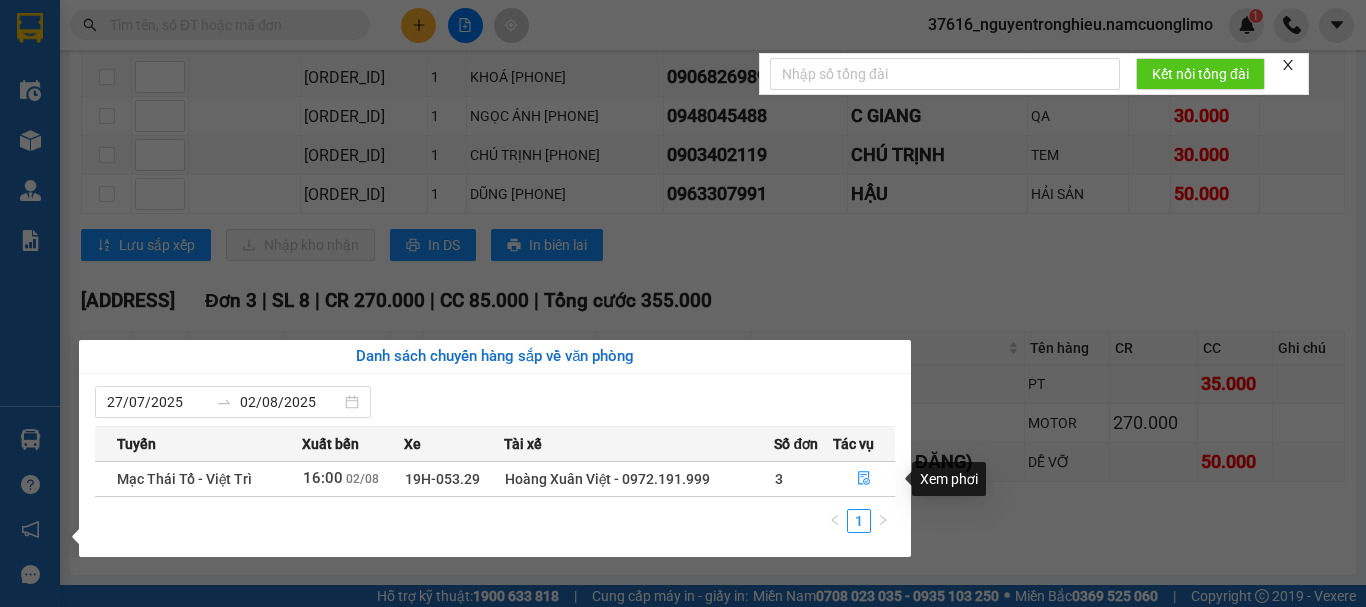 click on "NGUYỄN ĐIỀN (HẢI ĐĂNG)" at bounding box center [888, 462] 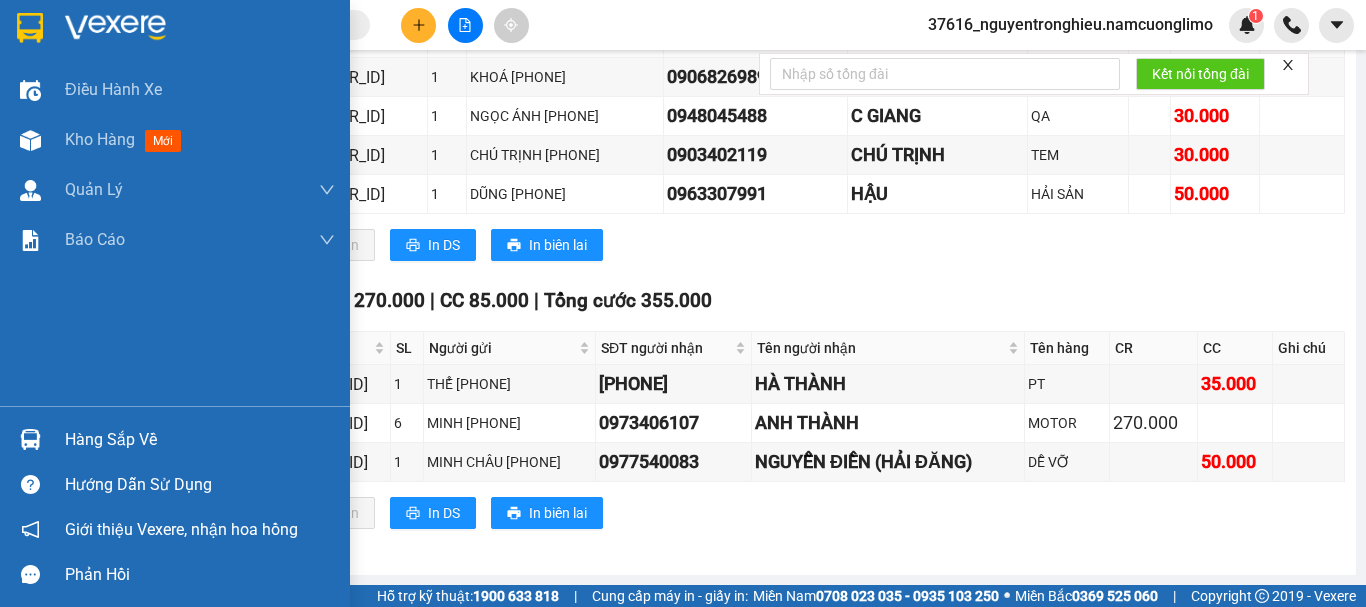 click on "Hàng sắp về" at bounding box center [200, 440] 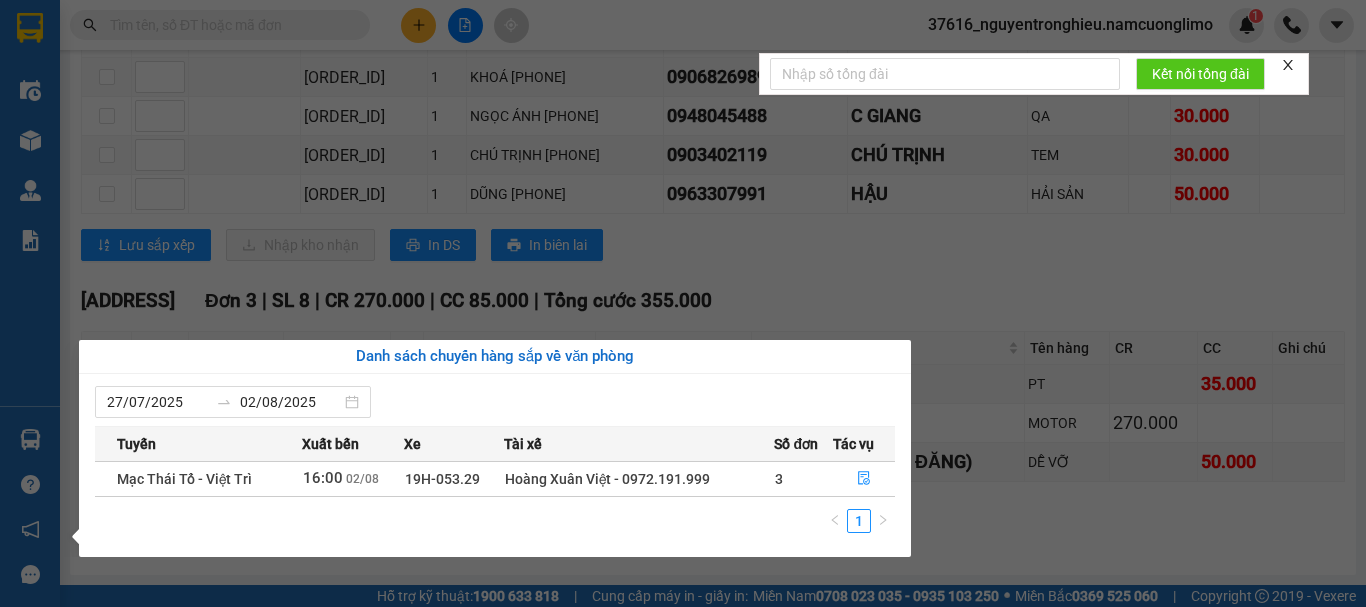 click on "Kết quả tìm kiếm ( 0 )  Bộ lọc  No Data 37616_nguyentronghieu.namcuonglimo 1     Điều hành xe     Kho hàng mới     Quản Lý Quản lý chuyến Quản lý giao nhận mới Quản lý kiểm kho     Báo cáo  11. Báo cáo đơn giao nhận nội bộ 10.Báo cáo dòng tiền đơn đối tác 12. Thống kê đơn đối tác 14. Thống kê đơn đang có trong kho nhận 1B. Chi tiết đơn hàng toàn nhà xe 2. Doanh thu thực tế toàn nhà xe 3. Thống kê nhận và gửi hàng theo văn phòng 4. Thống kê đơn hàng toàn nhà xe  5. Doanh số theo xe, tài xế ( mới) 7. Báo cáo đơn hàng miễn phí 9. Thống kê đơn sửa cước Báo cáo đơn giao Báo cáo đơn hàng hủy Hàng sắp về Hướng dẫn sử dụng Giới thiệu Vexere, nhận hoa hồng Phản hồi Phần mềm hỗ trợ bạn tốt chứ? Mạc Thái Tổ - Việt Trì [DATE] [TIME]     - 19H-053.29  Làm mới In phơi In đơn chọn Thống kê Lọc  CR Lọc  CC Đã giao" at bounding box center [683, 303] 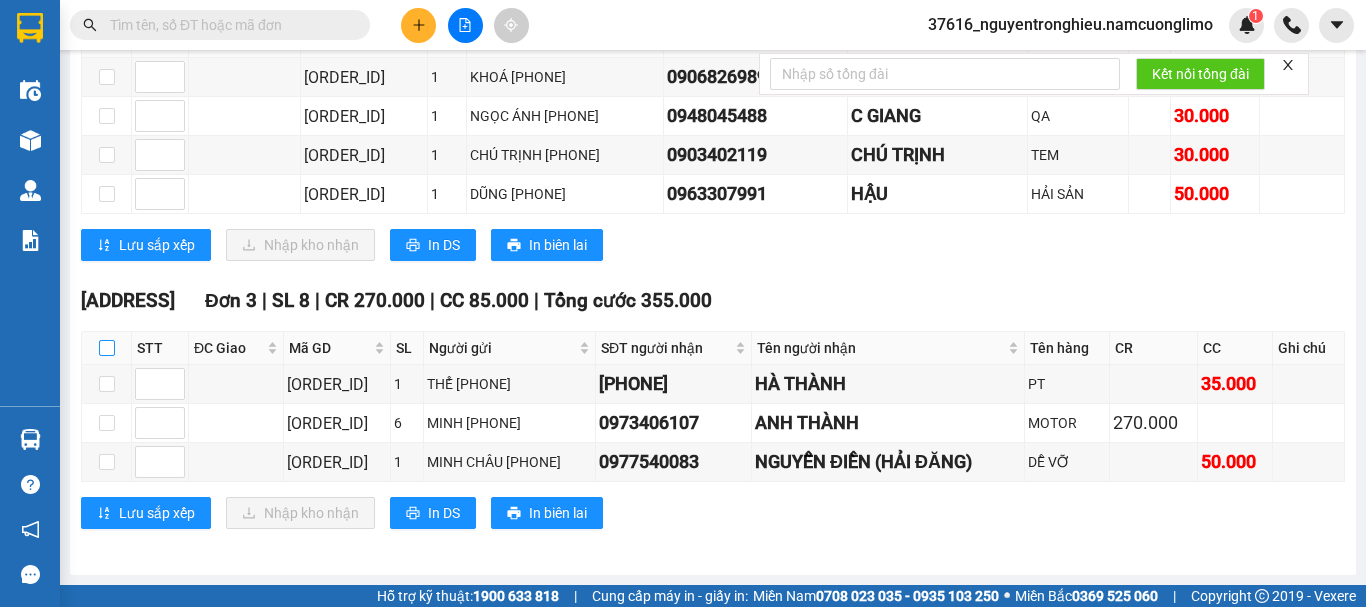 drag, startPoint x: 104, startPoint y: 349, endPoint x: 159, endPoint y: 478, distance: 140.23552 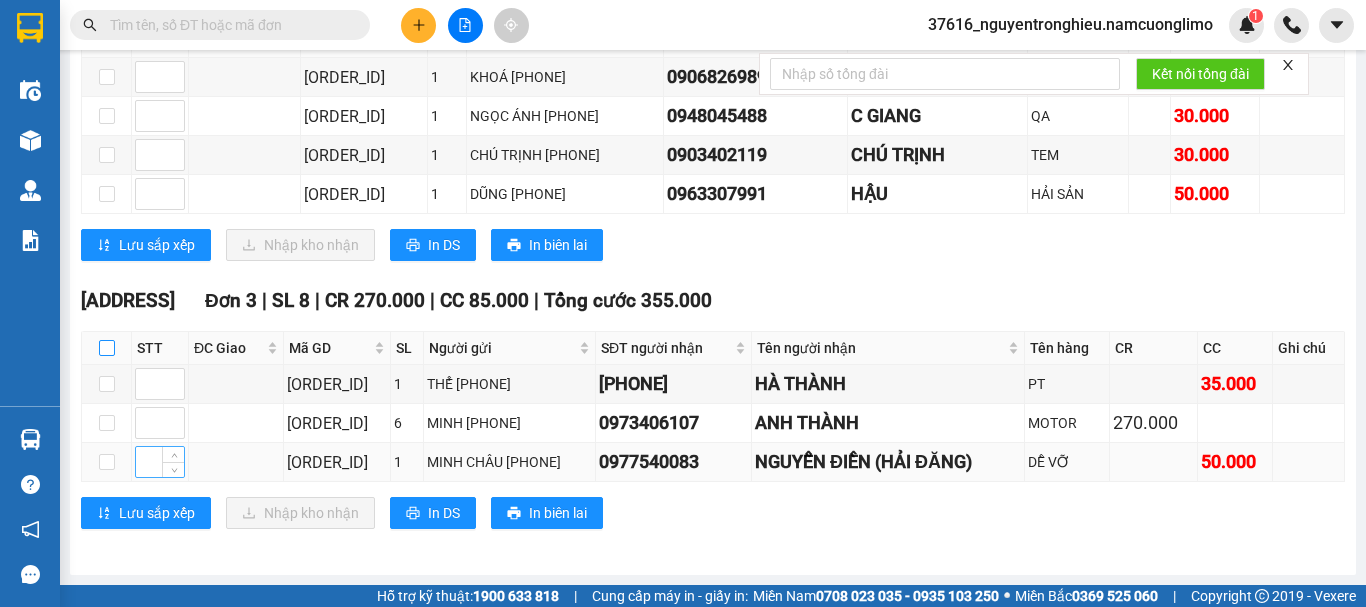 click at bounding box center (107, 348) 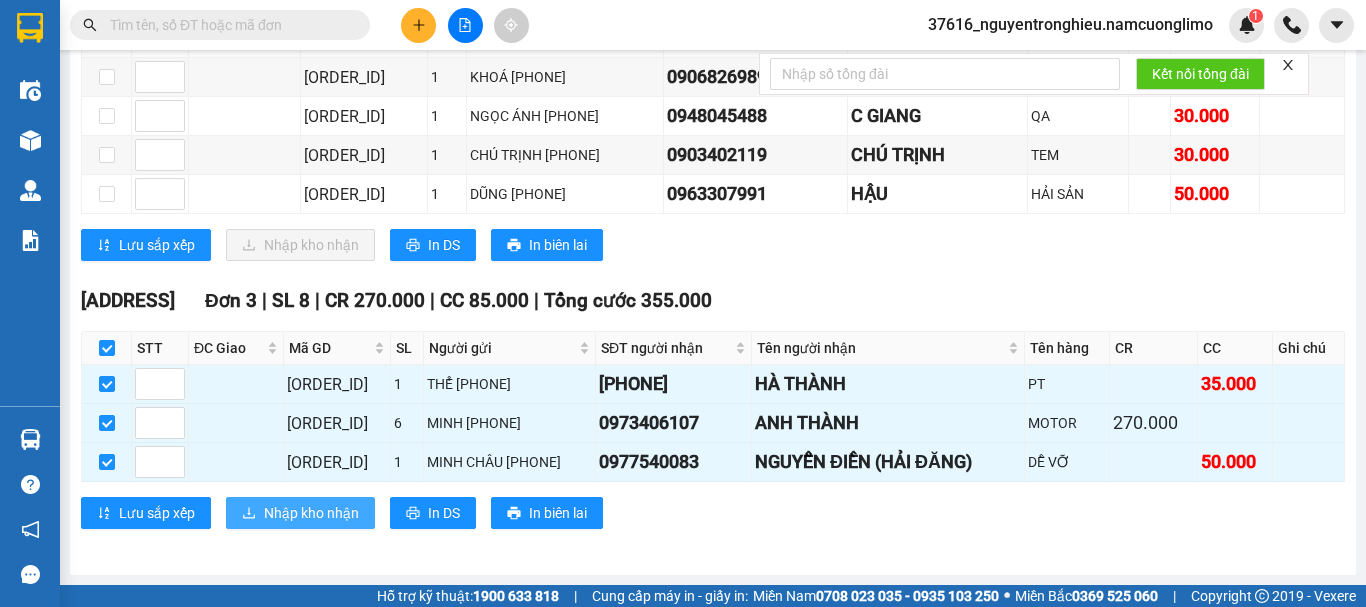 click on "Nhập kho nhận" at bounding box center [311, 513] 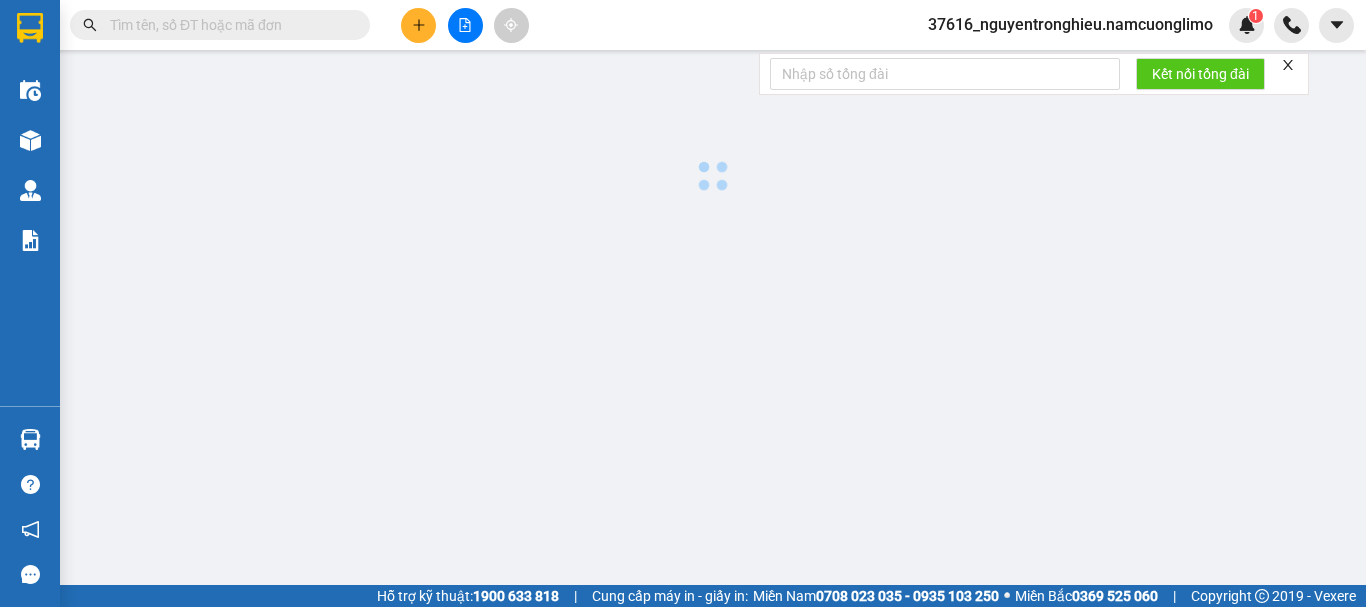 scroll, scrollTop: 0, scrollLeft: 0, axis: both 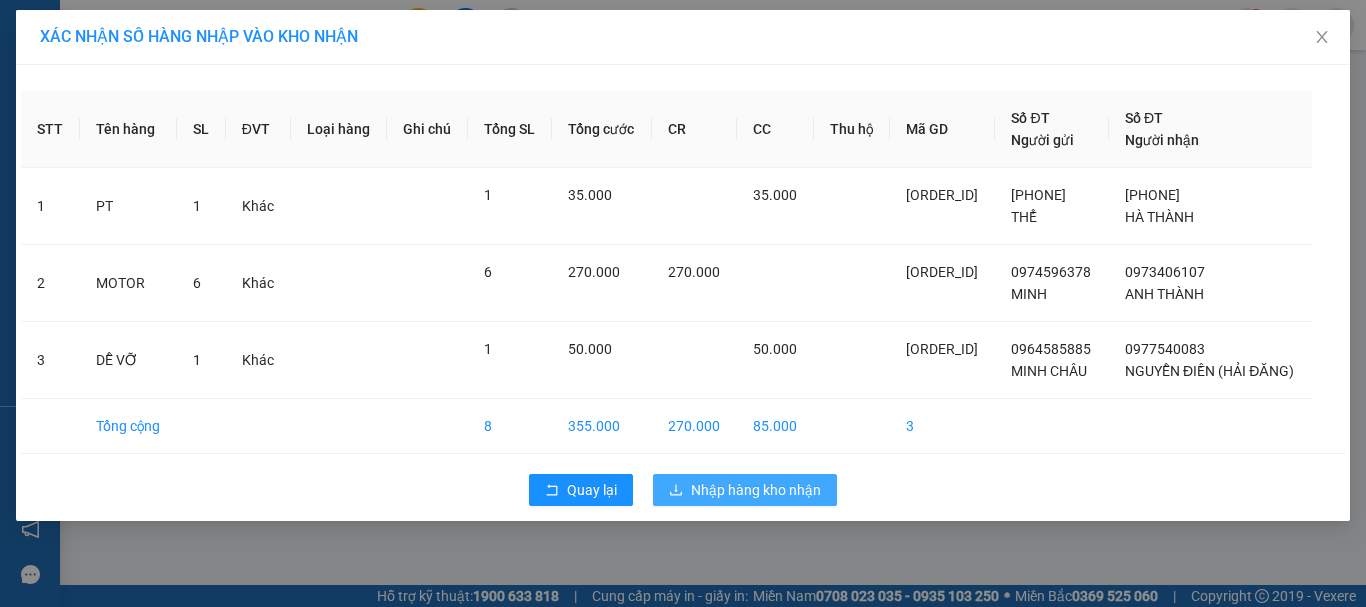 click on "Nhập hàng kho nhận" at bounding box center (756, 490) 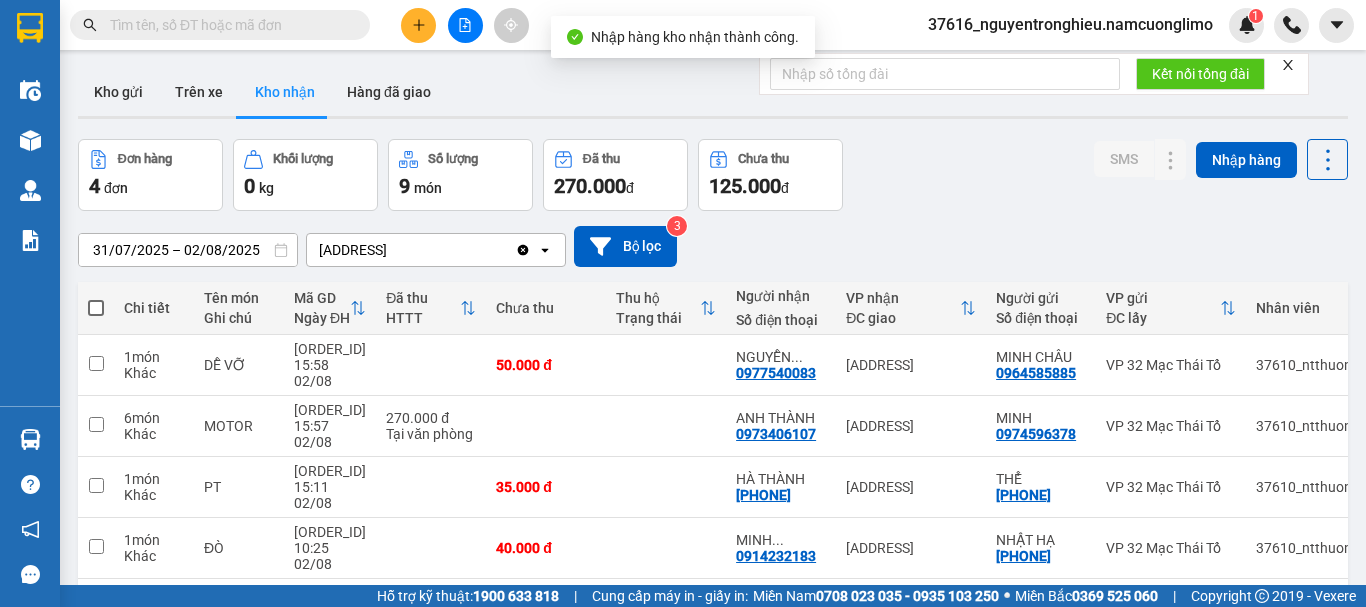 click on "Kho gửi Trên xe Kho nhận Hàng đã giao" at bounding box center [713, 94] 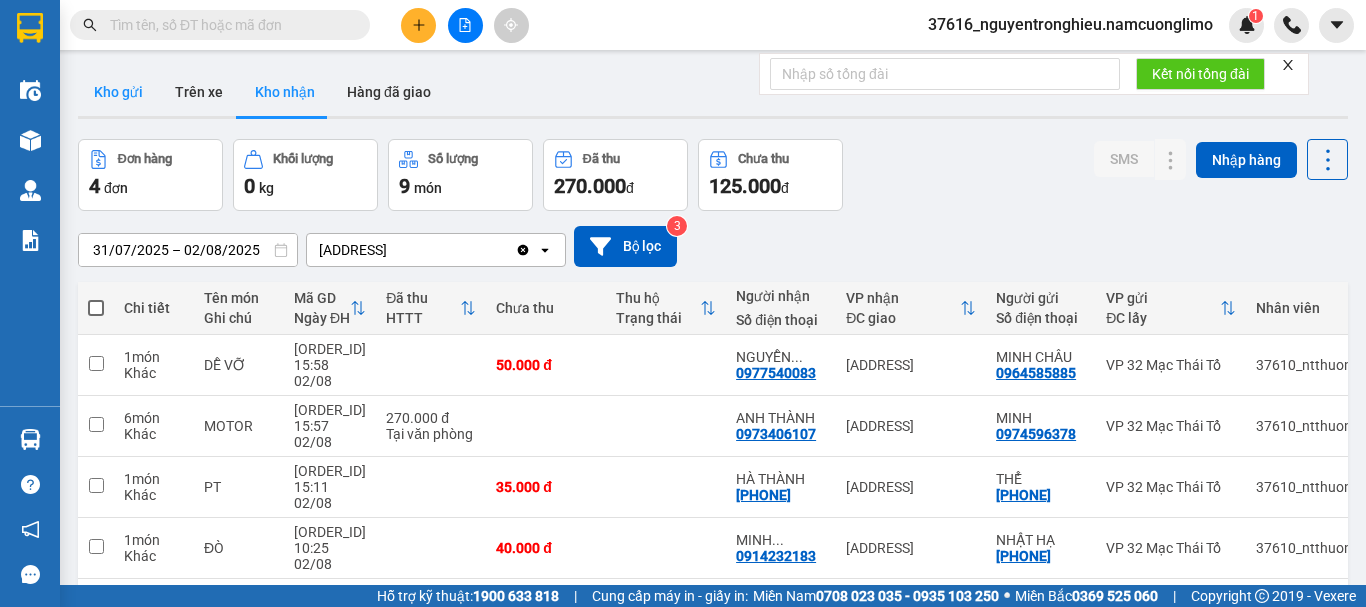 click on "Kho gửi" at bounding box center (118, 92) 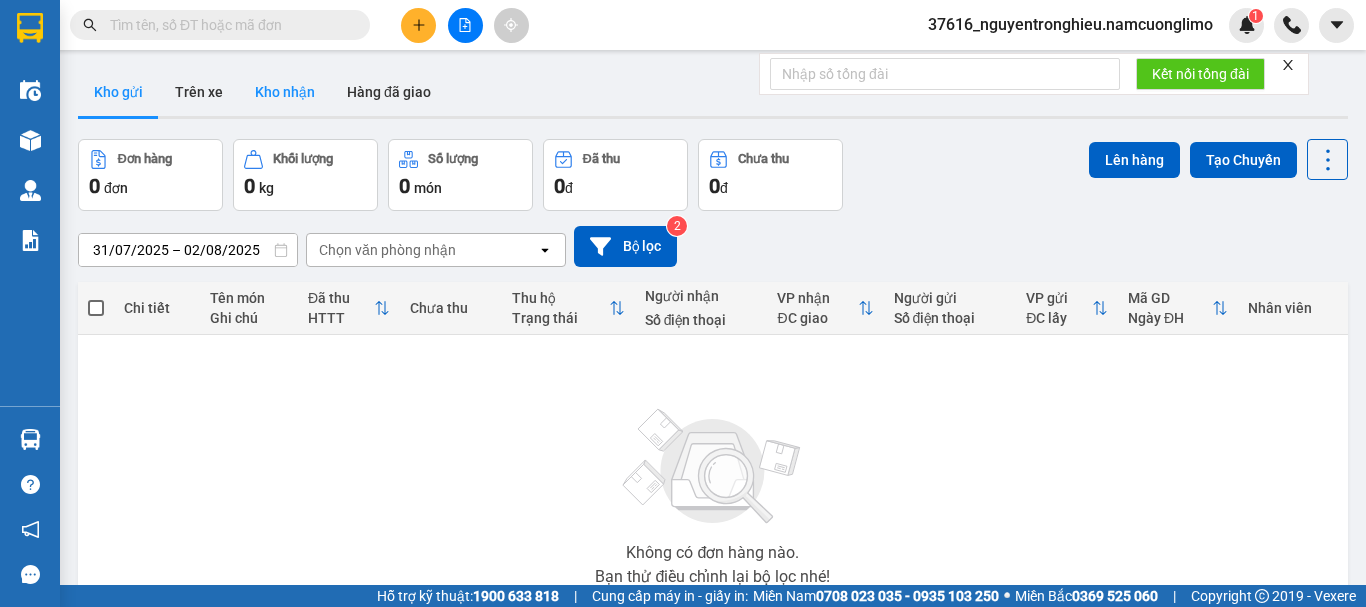 click on "Kho nhận" at bounding box center (285, 92) 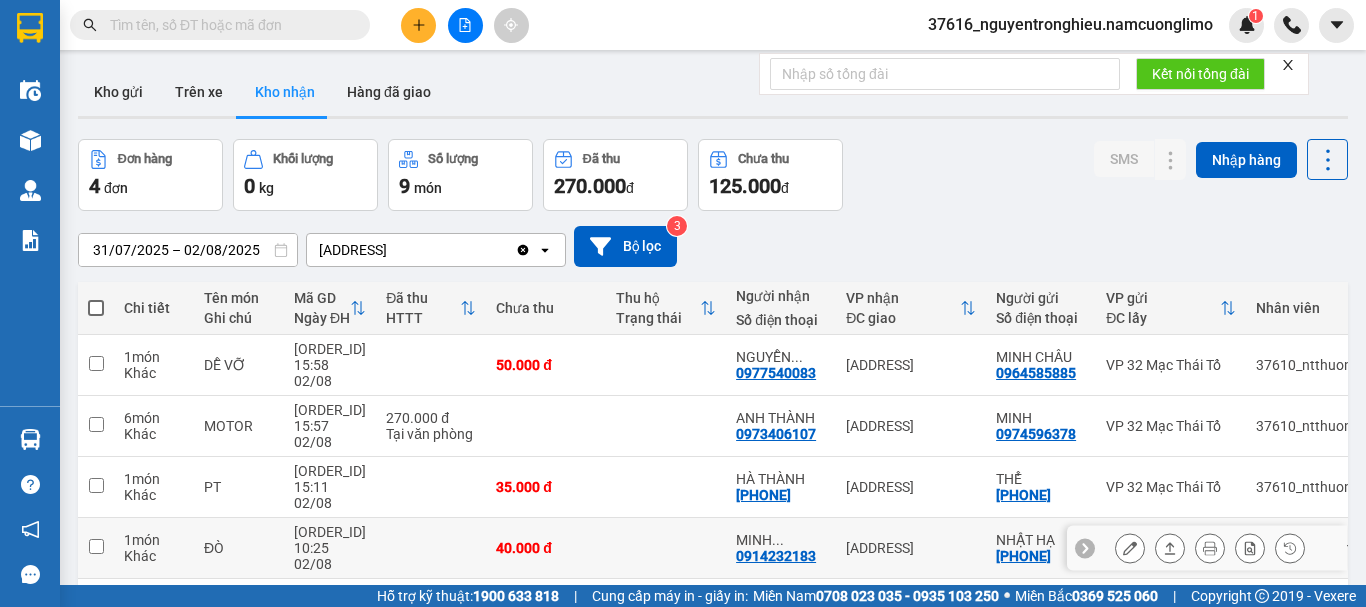 click at bounding box center [666, 548] 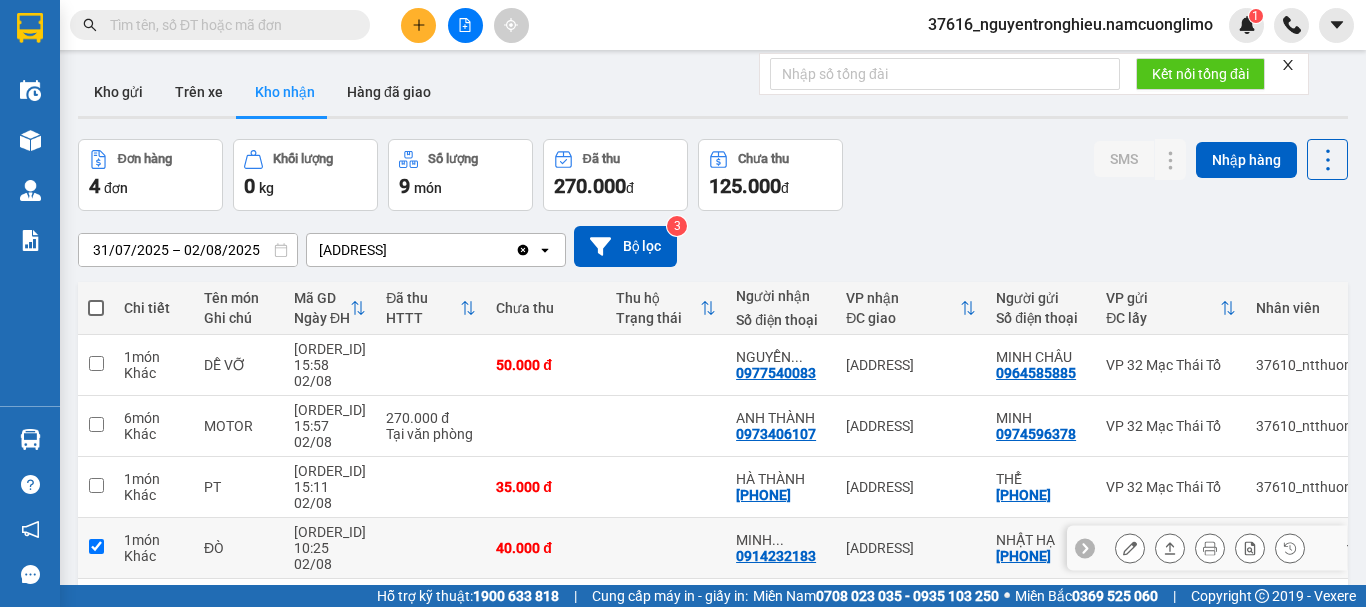 checkbox on "true" 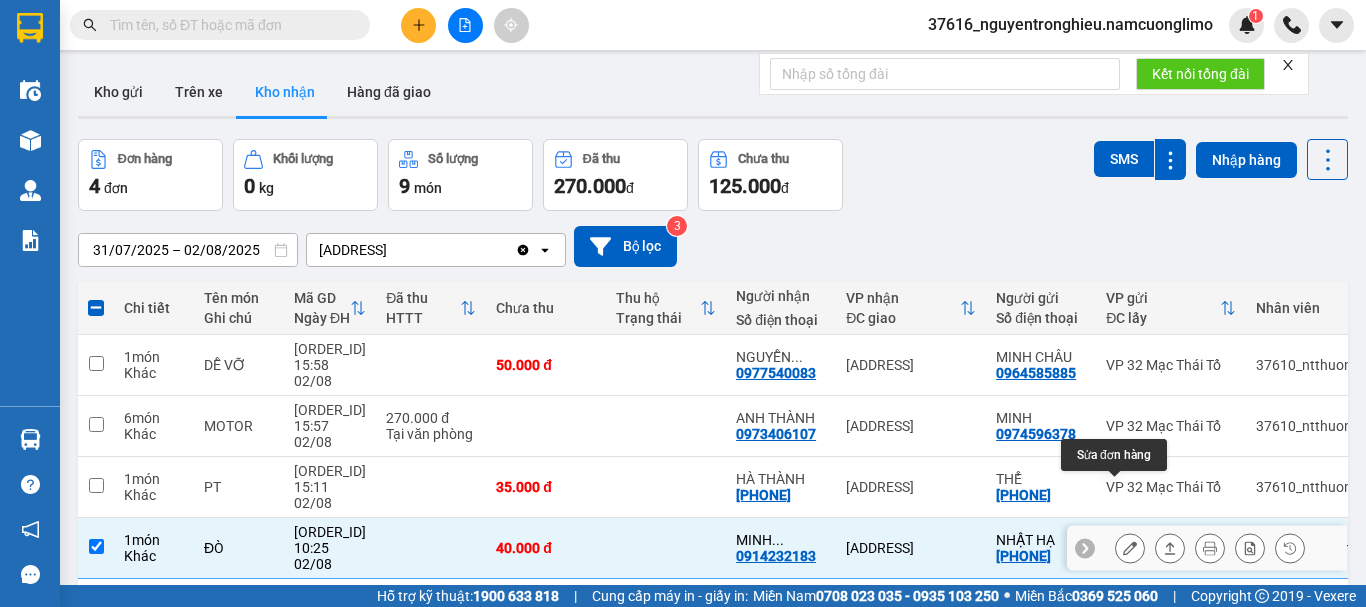 click 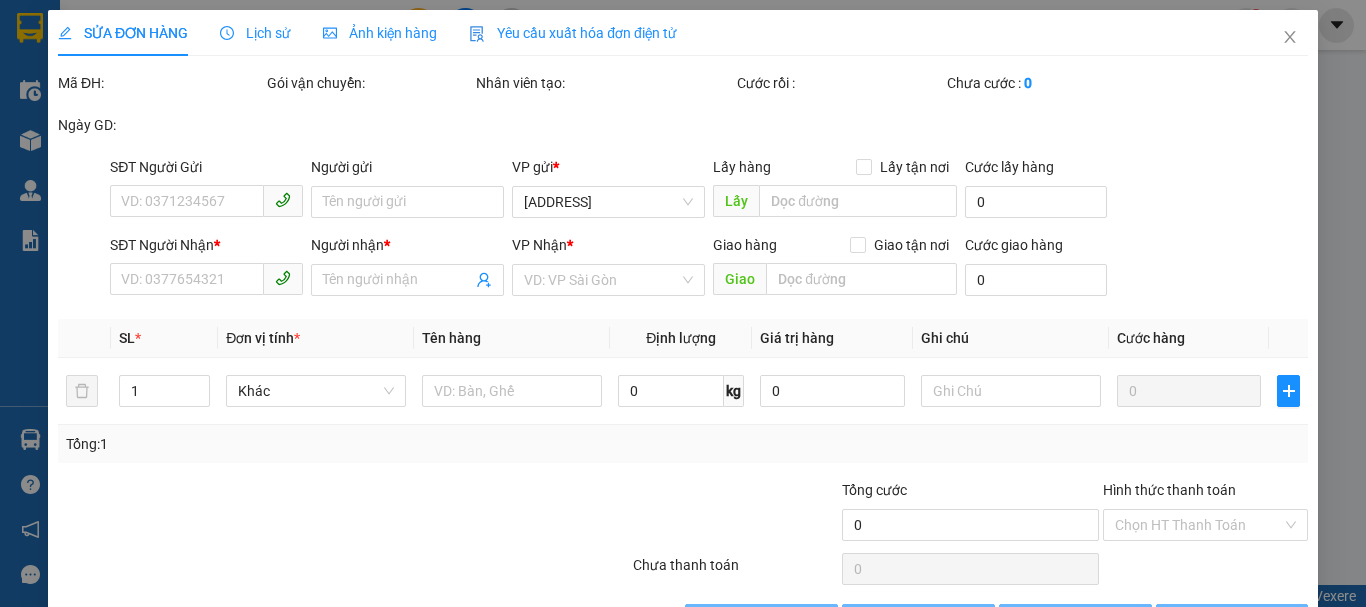 type on "[PHONE]" 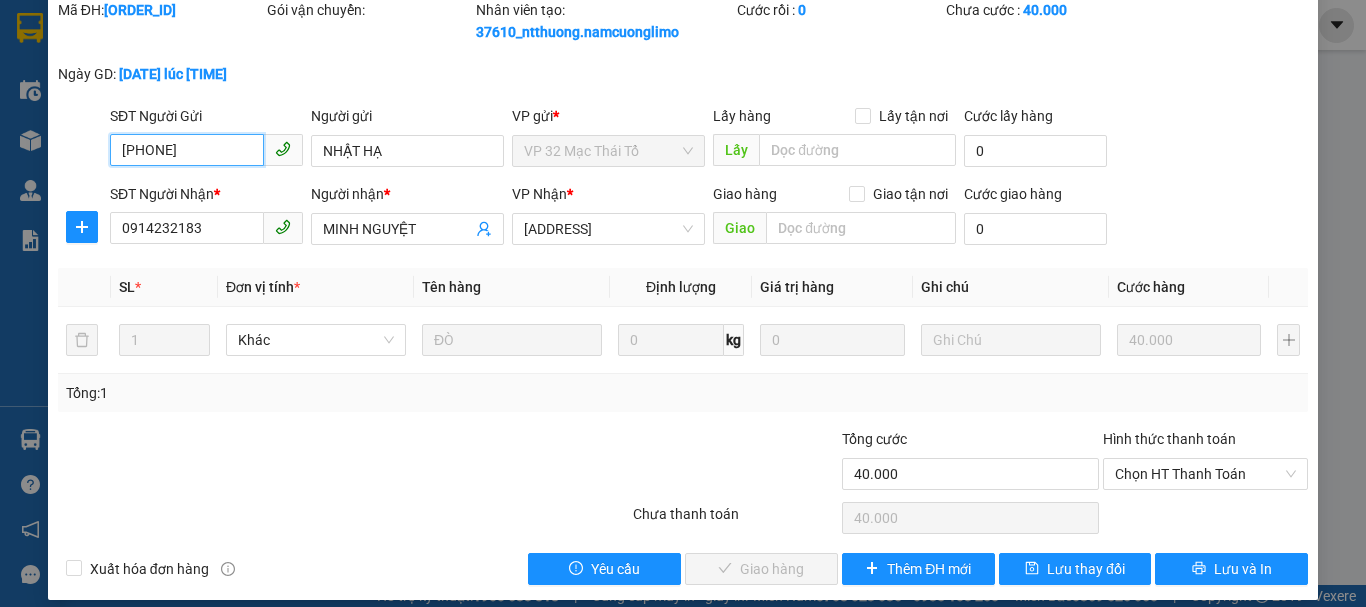 scroll, scrollTop: 90, scrollLeft: 0, axis: vertical 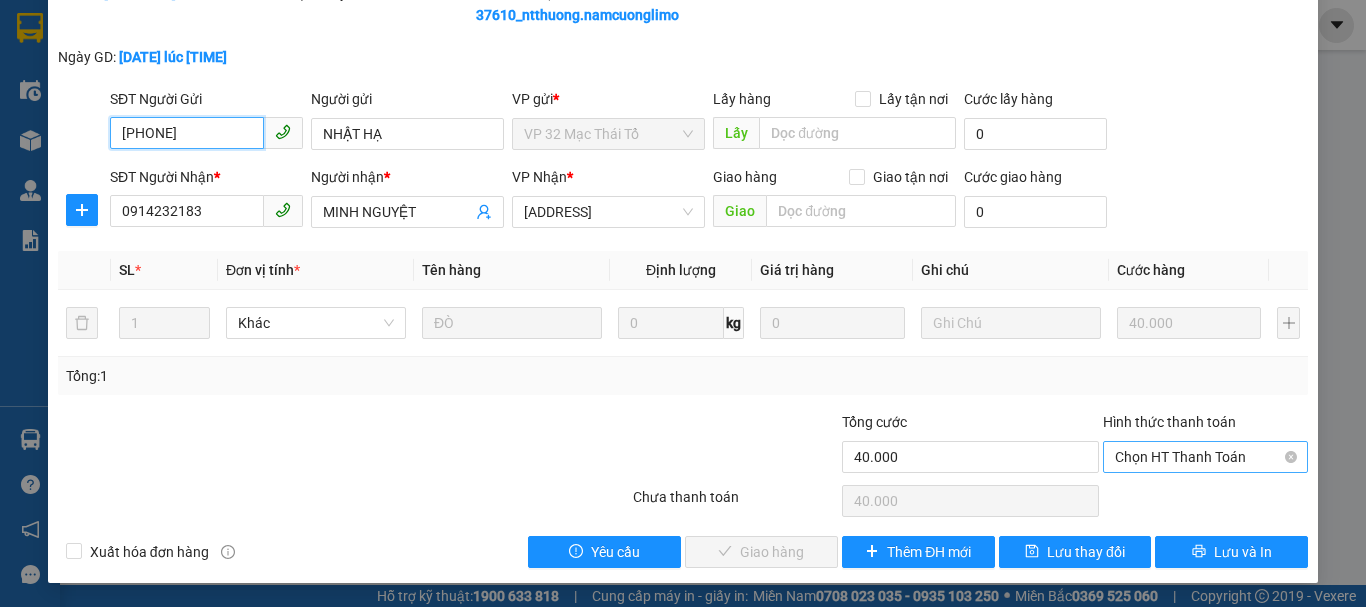 click on "Chọn HT Thanh Toán" at bounding box center (1205, 457) 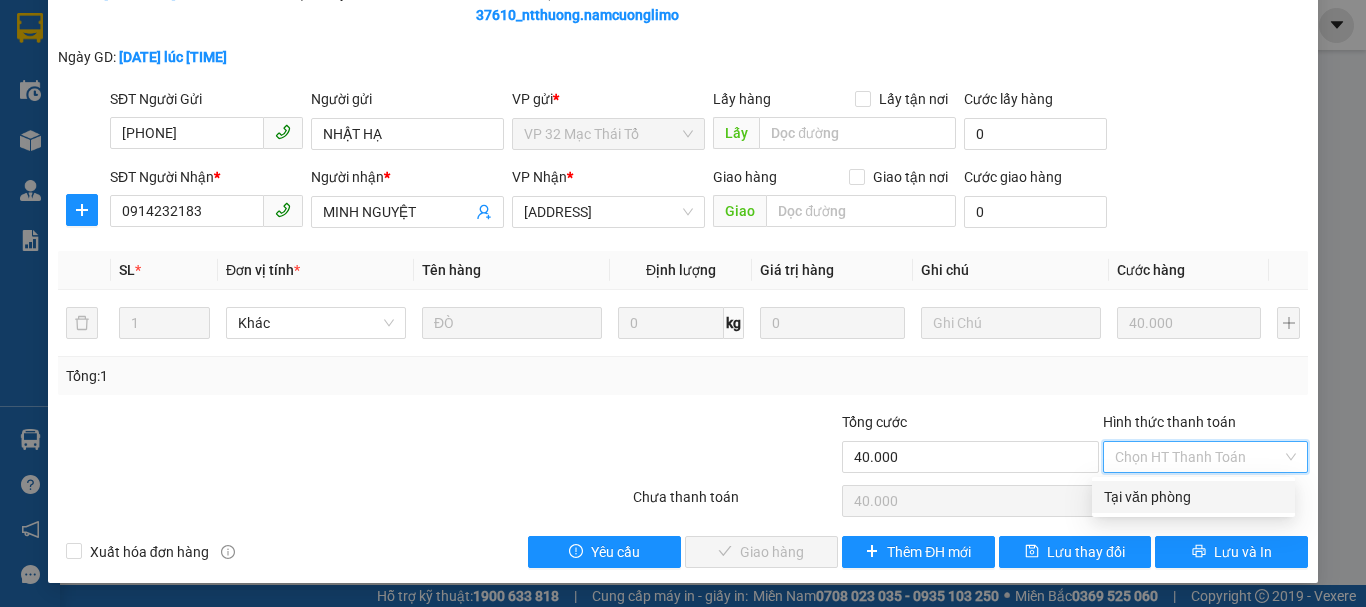 click on "Tại văn phòng" at bounding box center (1193, 497) 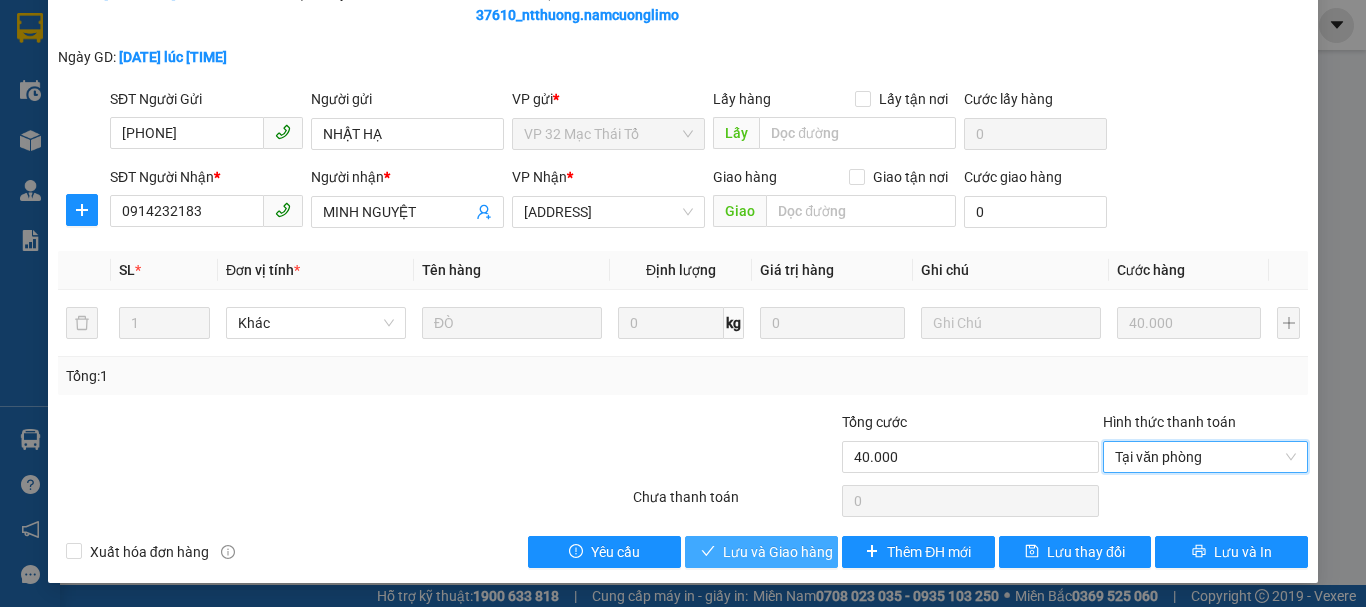 click on "Lưu và Giao hàng" at bounding box center [778, 552] 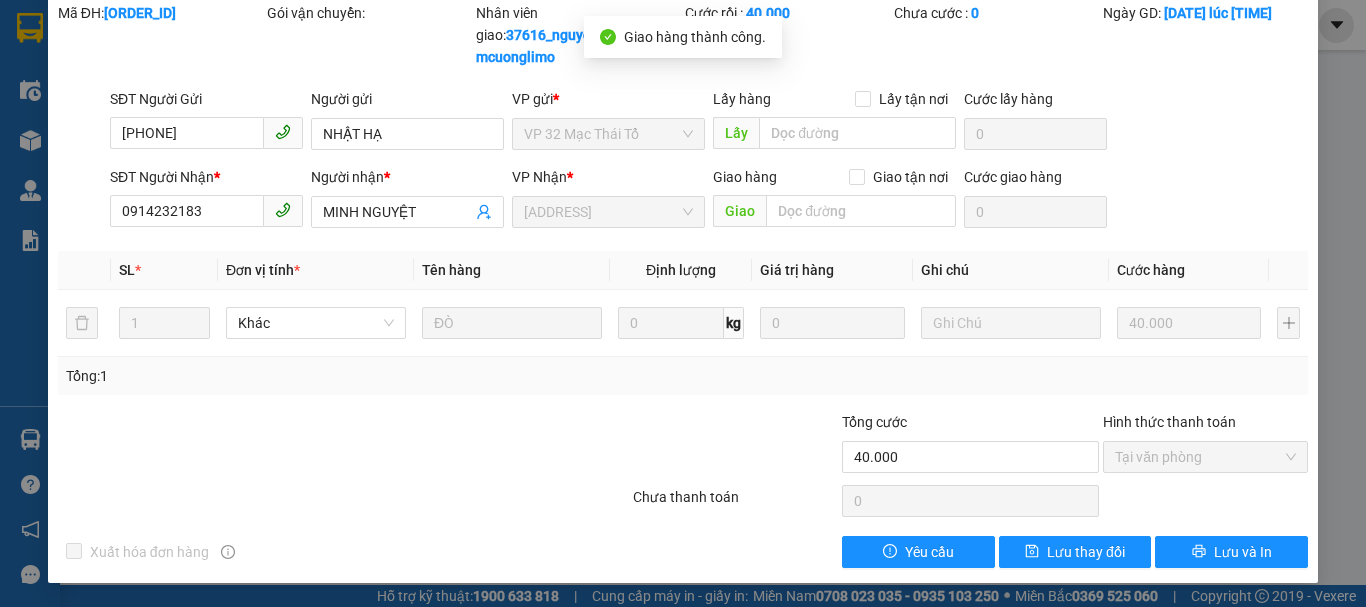 scroll, scrollTop: 0, scrollLeft: 0, axis: both 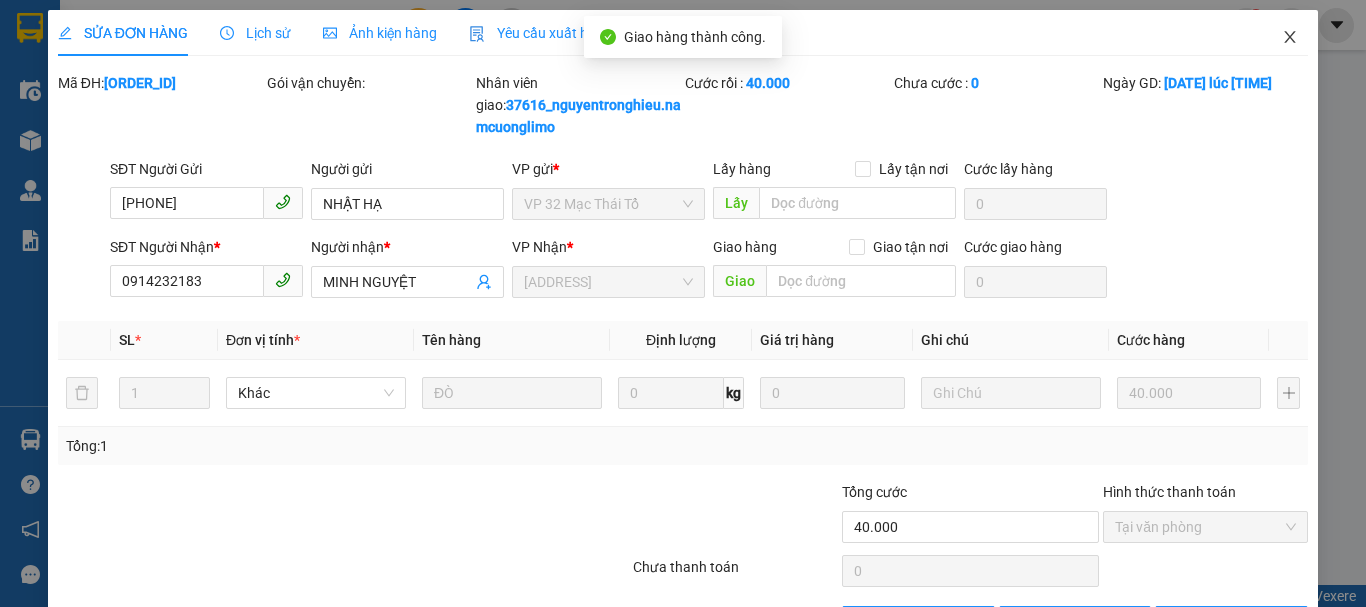 click 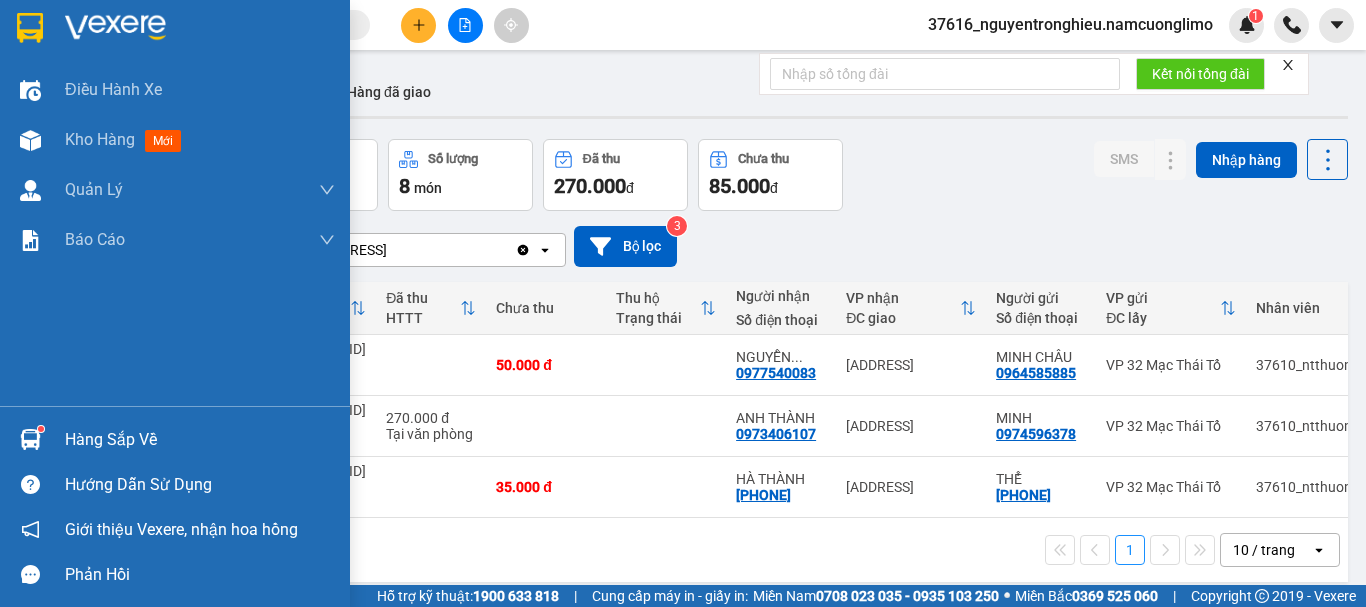 click at bounding box center (30, 439) 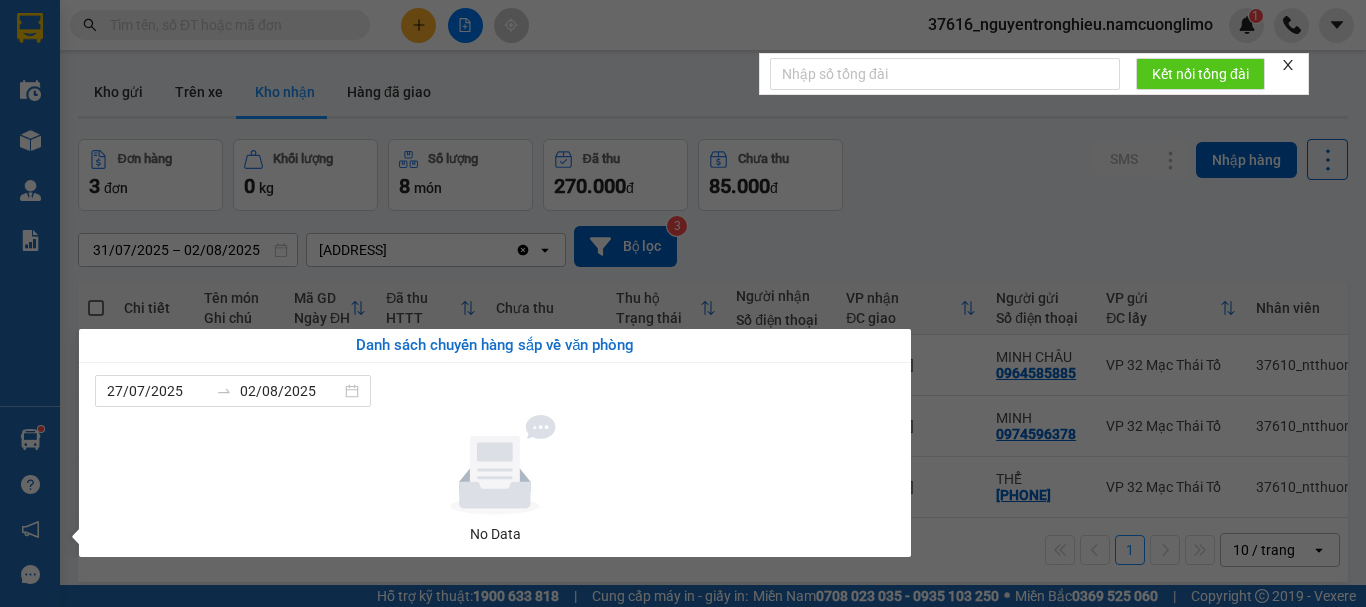 click on "Kết quả tìm kiếm ( 0 )  Bộ lọc  No Data 37616_nguyentronghieu.namcuonglimo 1     Điều hành xe     Kho hàng mới     Quản Lý Quản lý chuyến Quản lý giao nhận mới Quản lý kiểm kho     Báo cáo  11. Báo cáo đơn giao nhận nội bộ 10.Báo cáo dòng tiền đơn đối tác 12. Thống kê đơn đối tác 14. Thống kê đơn đang có trong kho nhận 1B. Chi tiết đơn hàng toàn nhà xe 2. Doanh thu thực tế toàn nhà xe 3. Thống kê nhận và gửi hàng theo văn phòng 4. Thống kê đơn hàng toàn nhà xe  5. Doanh số theo xe, tài xế ( mới) 7. Báo cáo đơn hàng miễn phí 9. Thống kê đơn sửa cước Báo cáo đơn giao Báo cáo đơn hàng hủy Hàng sắp về Hướng dẫn sử dụng Giới thiệu Vexere, nhận hoa hồng Phản hồi Phần mềm hỗ trợ bạn tốt chứ? ver  1.8.137 Kho gửi Trên xe Kho nhận Hàng đã giao Đơn hàng 3 đơn Khối lượng 0 kg Số lượng 8 món Đã thu 270.000  đ 3" at bounding box center [683, 303] 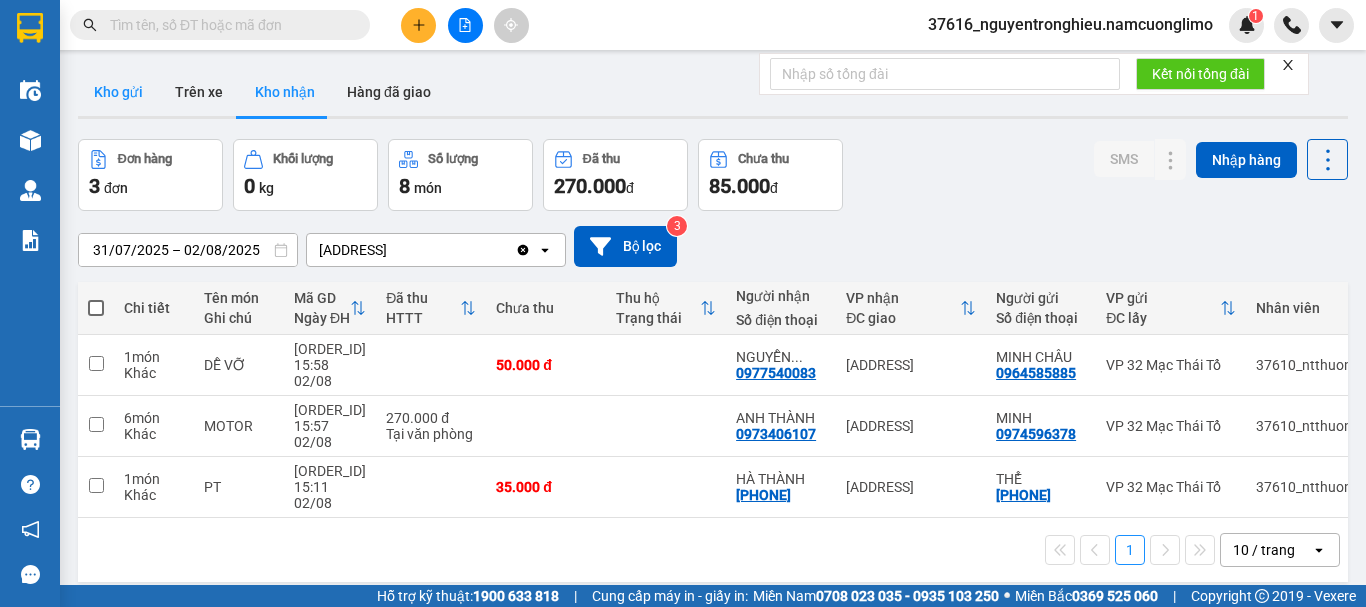 click on "Kho gửi" at bounding box center [118, 92] 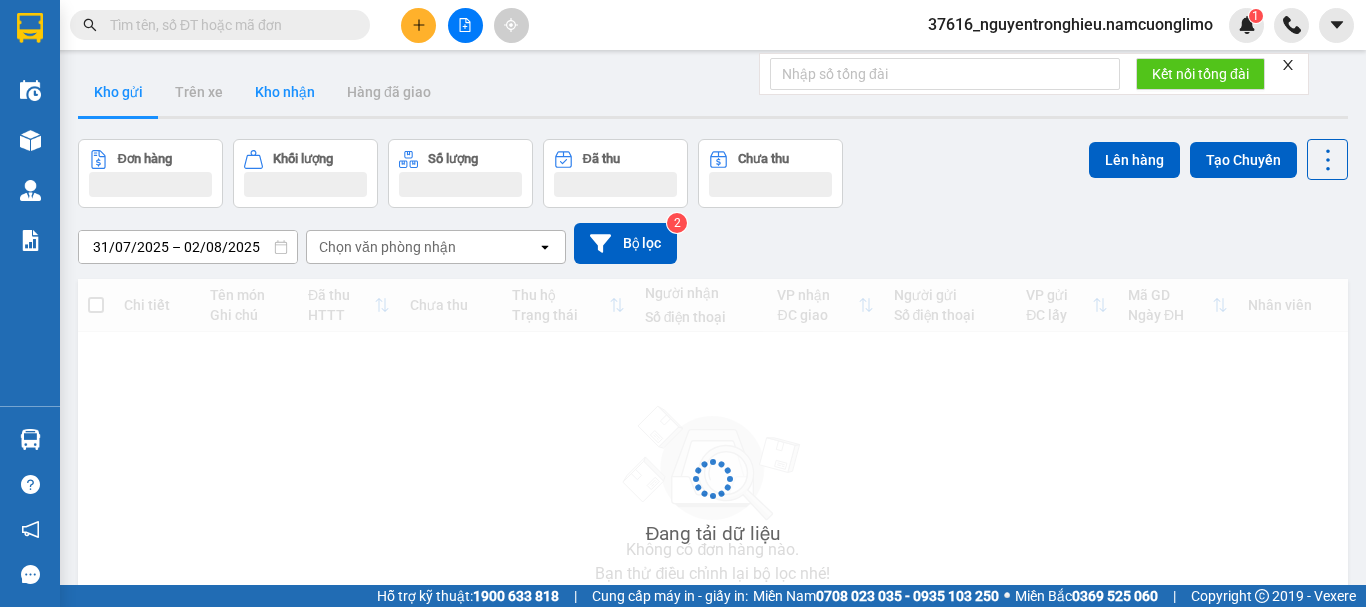 click on "Kho nhận" at bounding box center [285, 92] 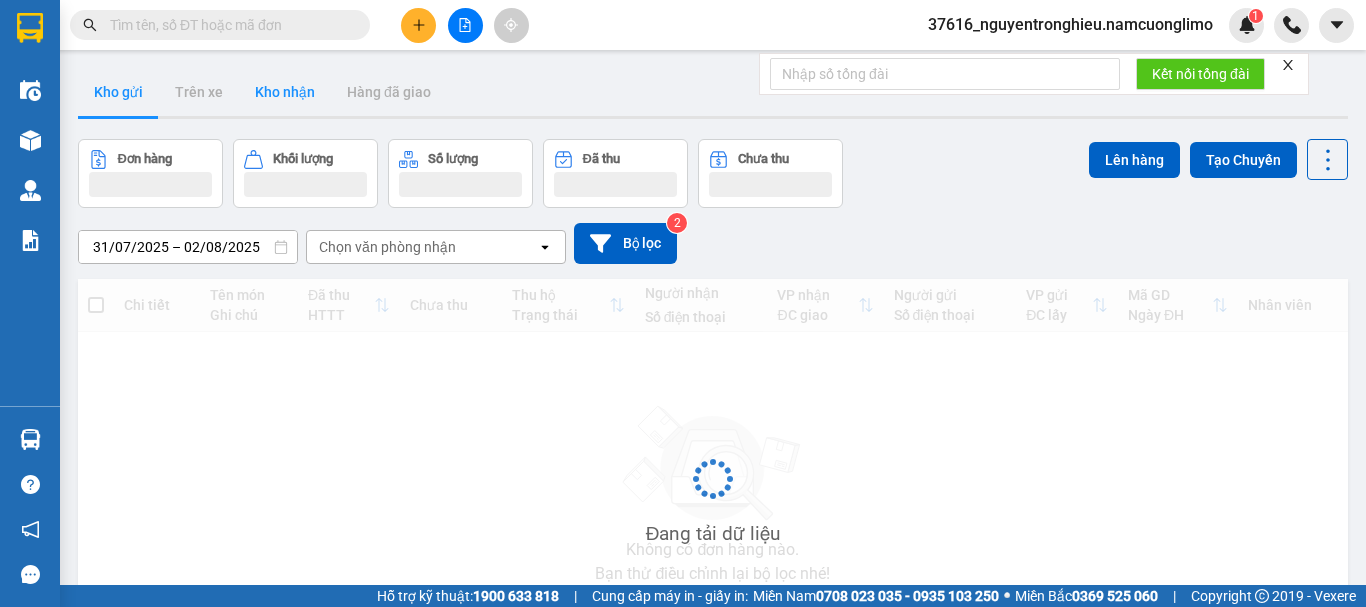 click on "Kho nhận" at bounding box center (285, 92) 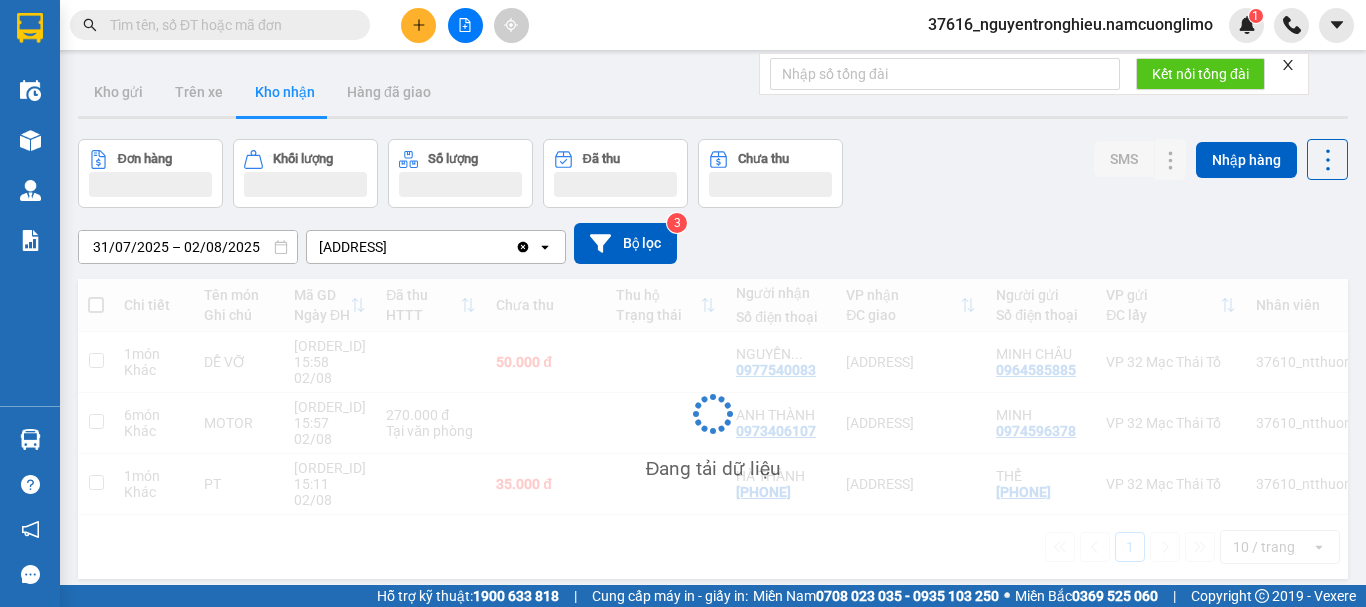 click on "Kho nhận" at bounding box center [285, 92] 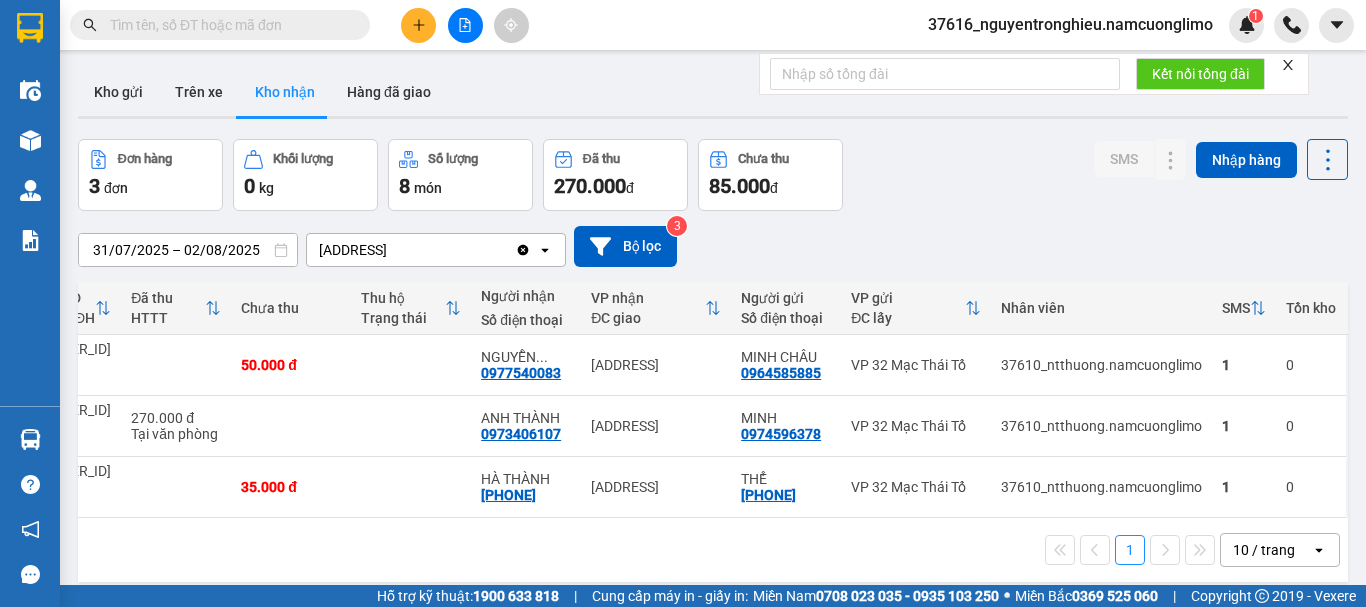 scroll, scrollTop: 0, scrollLeft: 0, axis: both 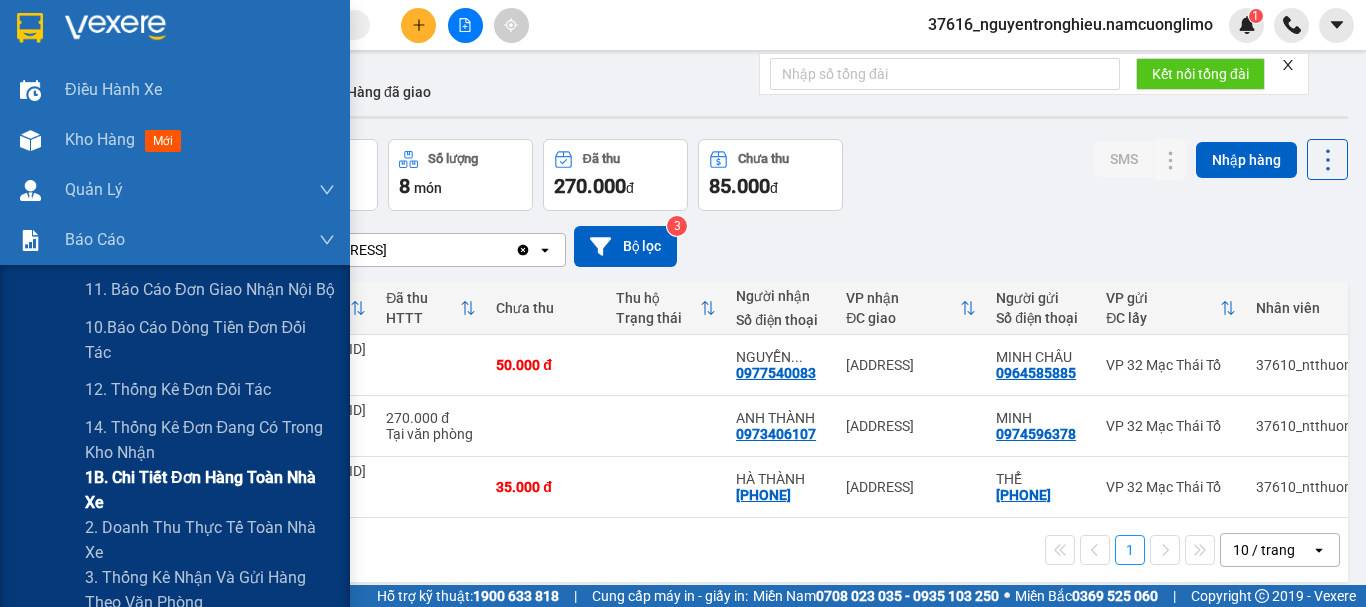 click on "1B. Chi tiết đơn hàng toàn nhà xe" at bounding box center [210, 490] 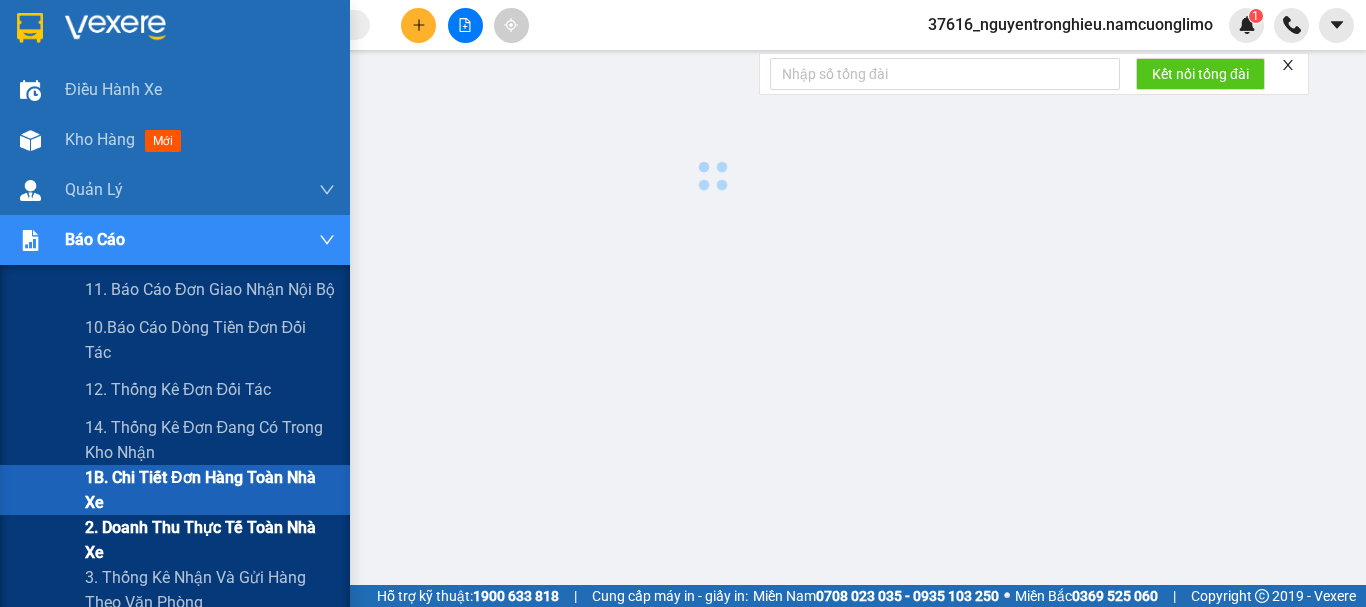 click on "2. Doanh thu thực tế toàn nhà xe" at bounding box center (210, 540) 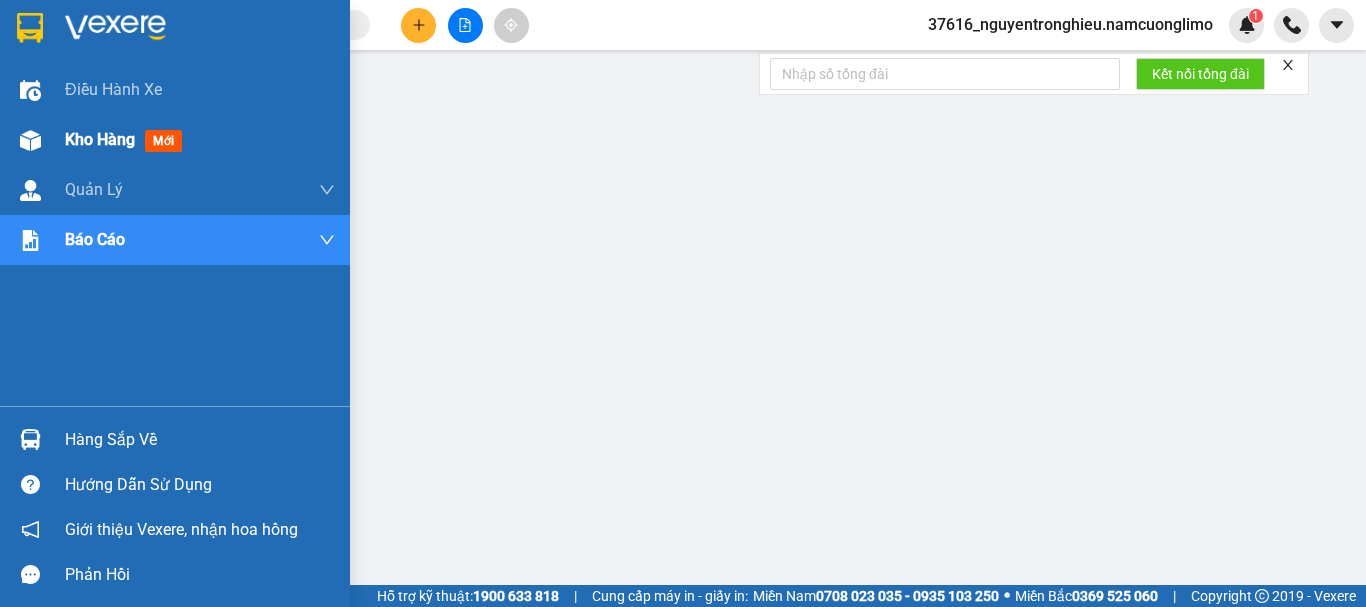 click on "Kho hàng" at bounding box center (100, 139) 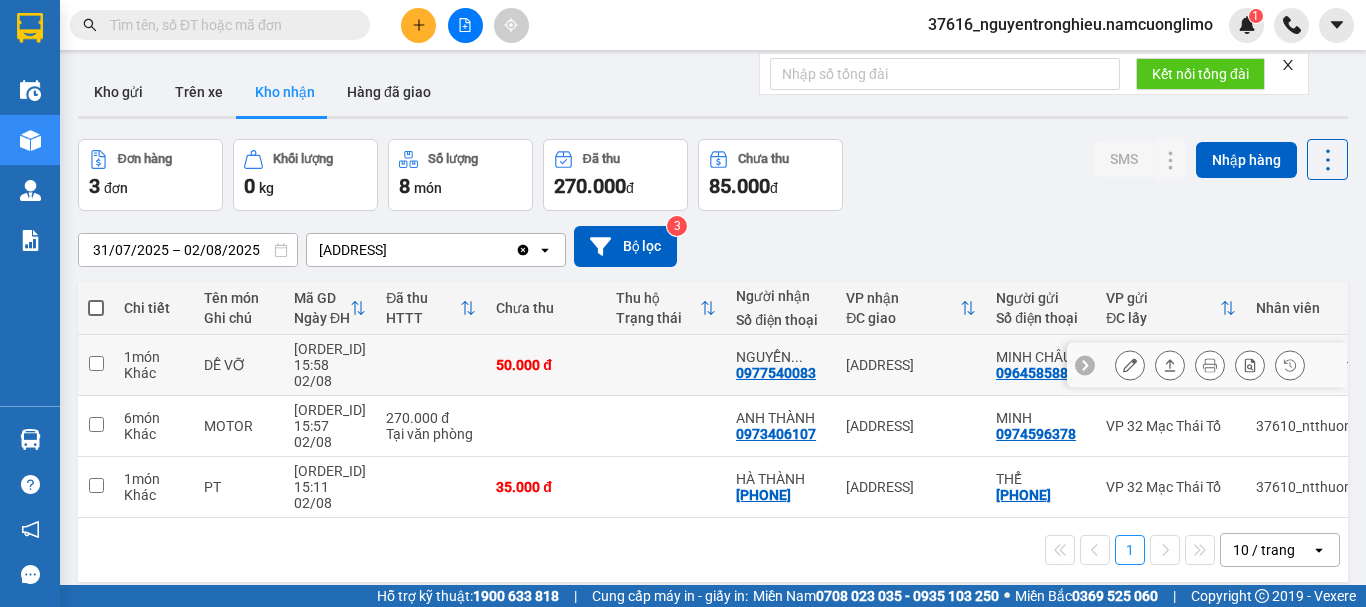 click on "[ADDRESS]" at bounding box center (911, 365) 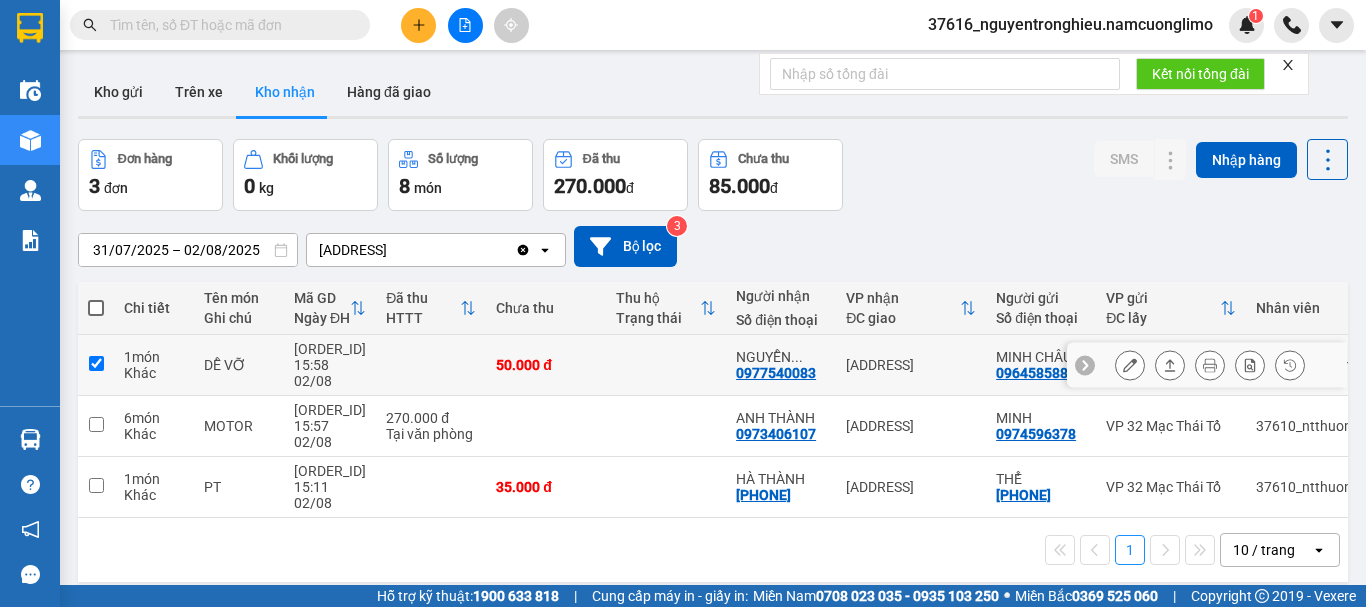 checkbox on "true" 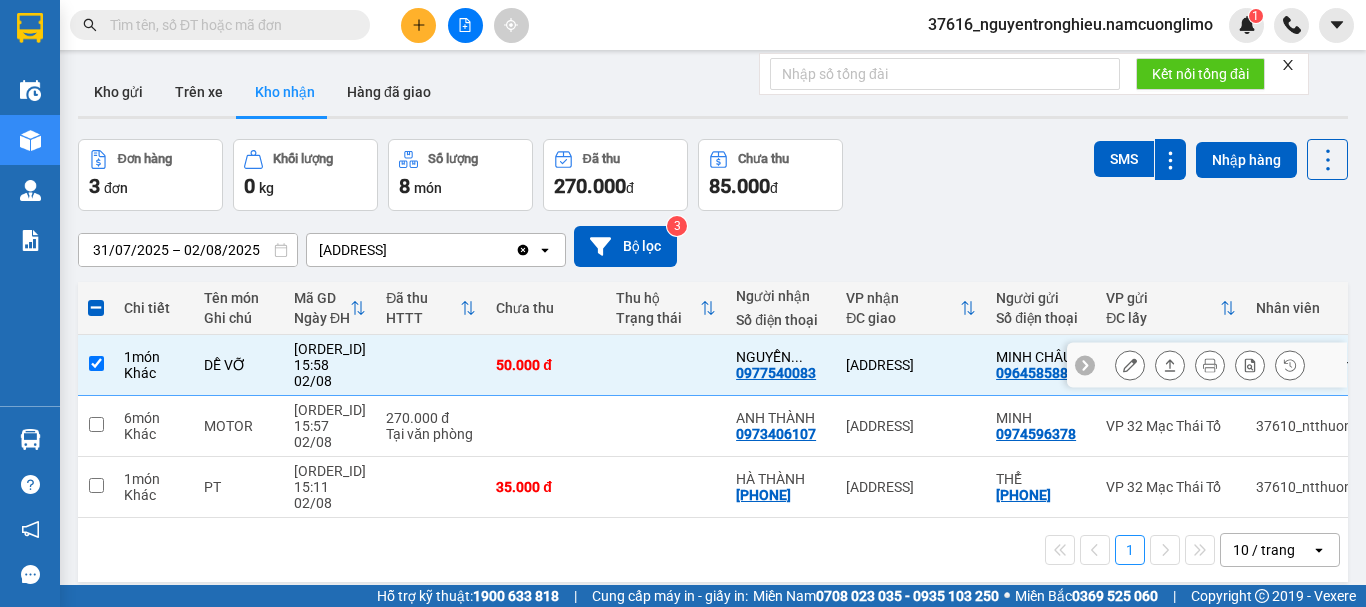 click at bounding box center [1130, 365] 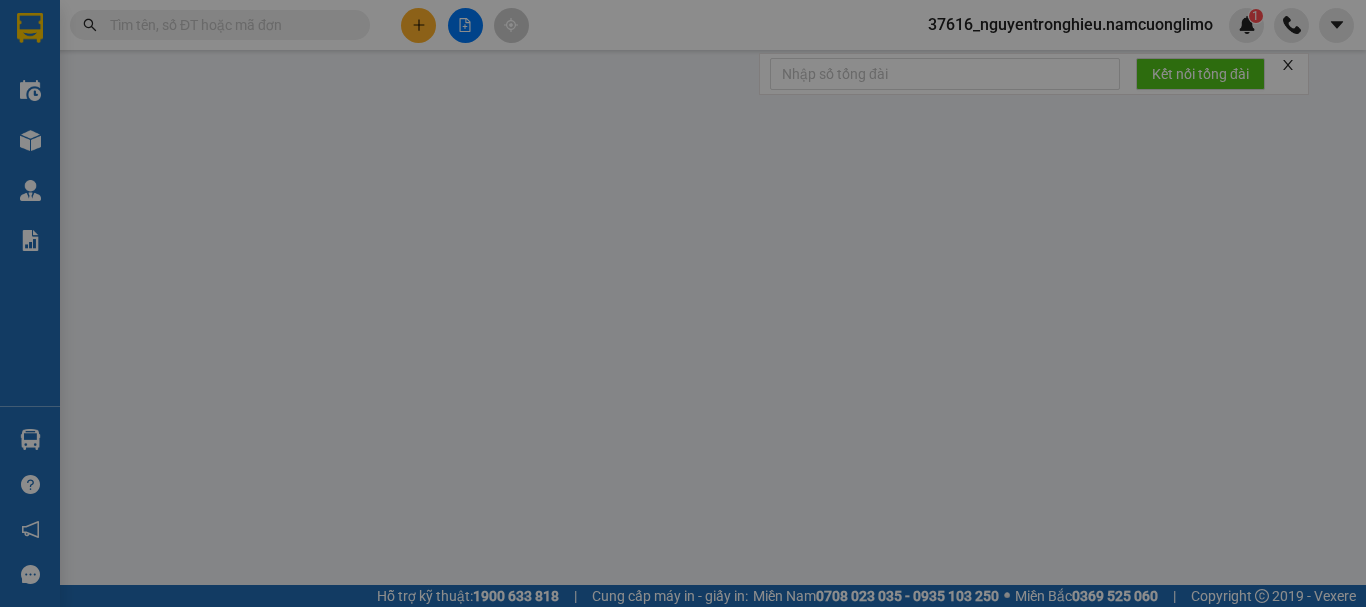 type on "0964585885" 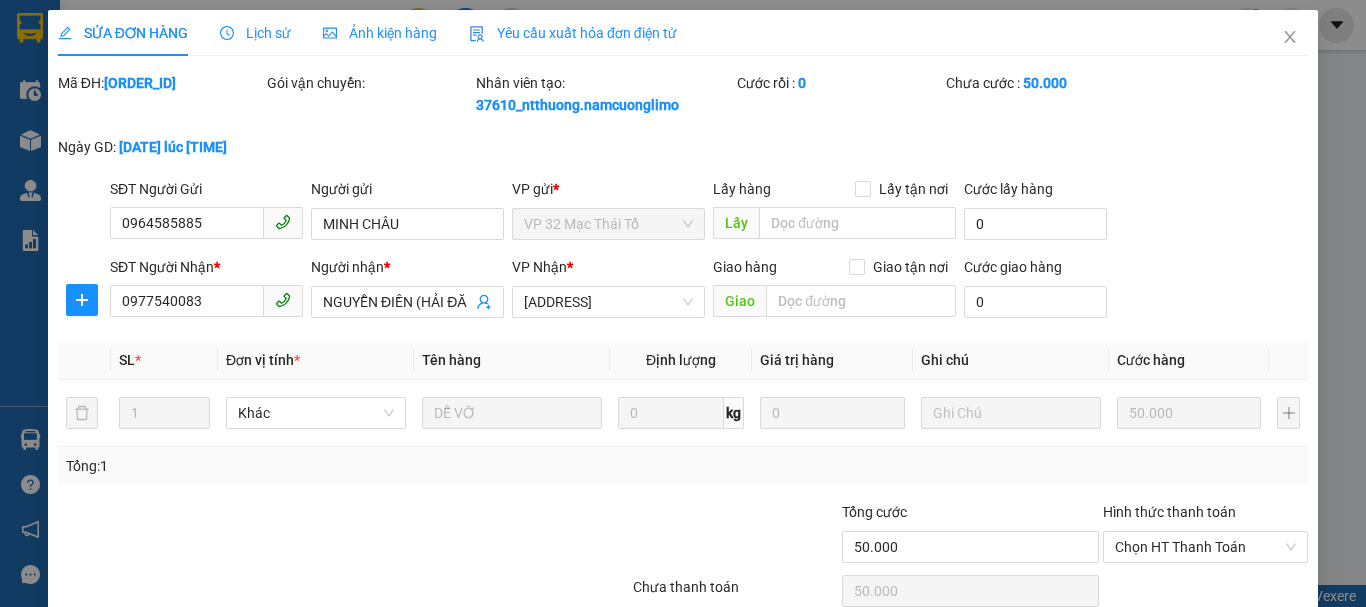scroll, scrollTop: 90, scrollLeft: 0, axis: vertical 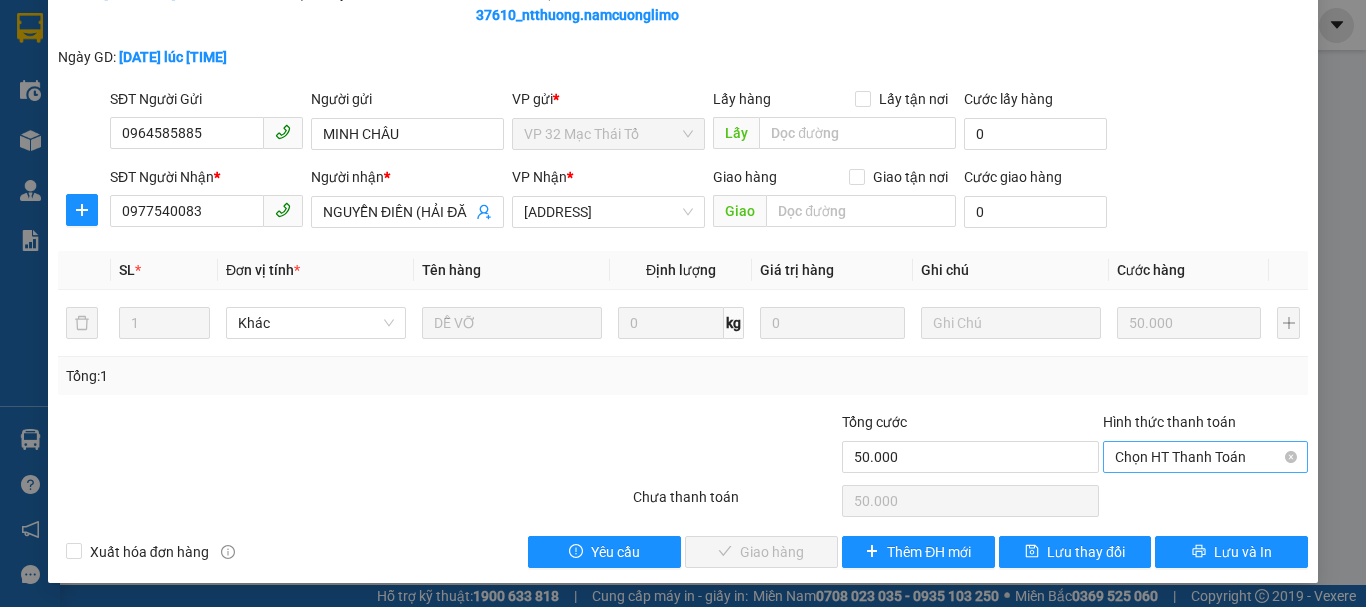 click on "Chọn HT Thanh Toán" at bounding box center (1205, 457) 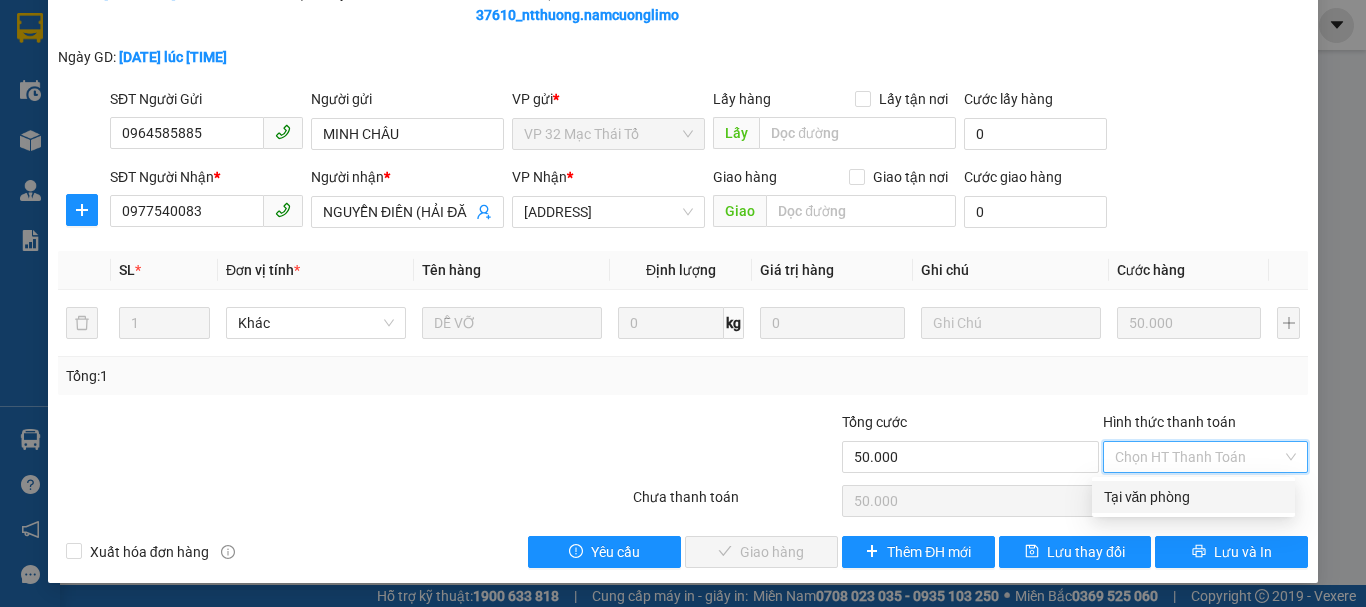 drag, startPoint x: 1170, startPoint y: 483, endPoint x: 1170, endPoint y: 495, distance: 12 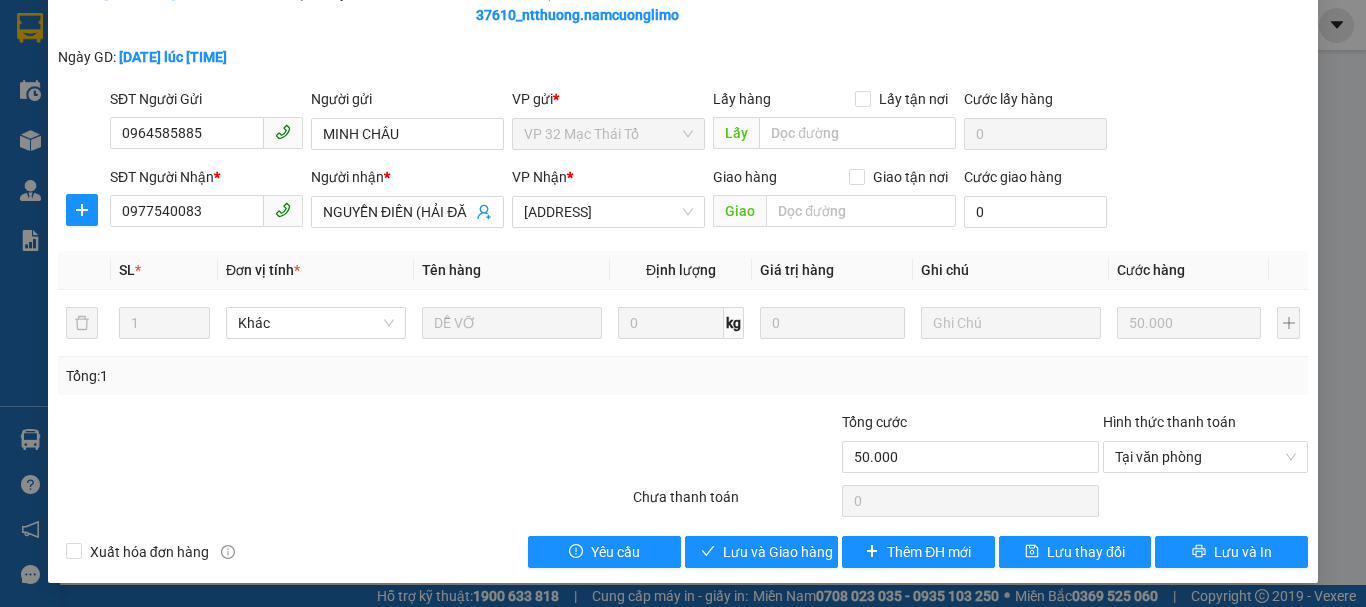 click at bounding box center (1205, 501) 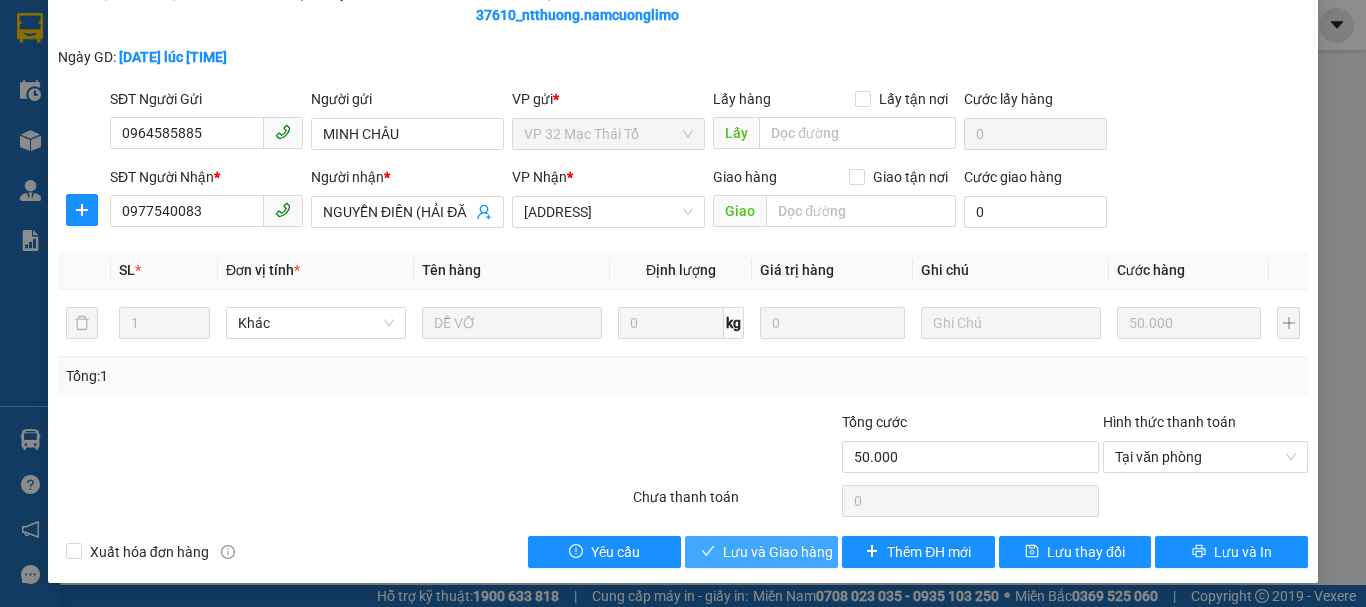 click on "Lưu và Giao hàng" at bounding box center [778, 552] 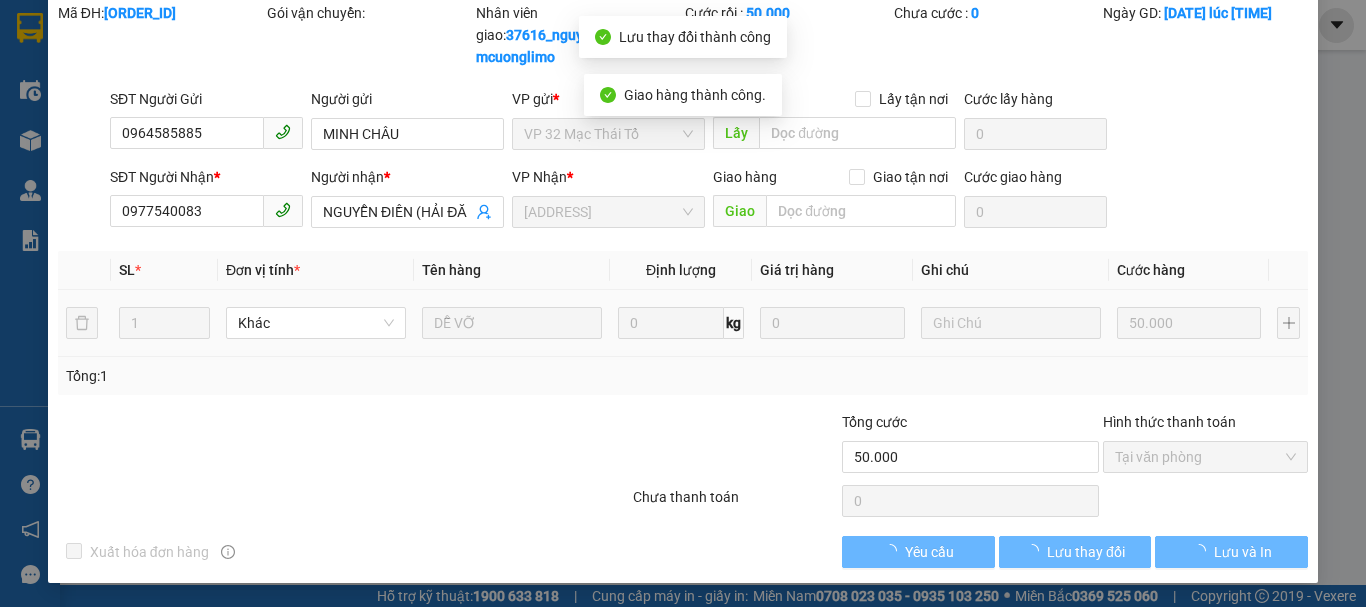 scroll, scrollTop: 70, scrollLeft: 0, axis: vertical 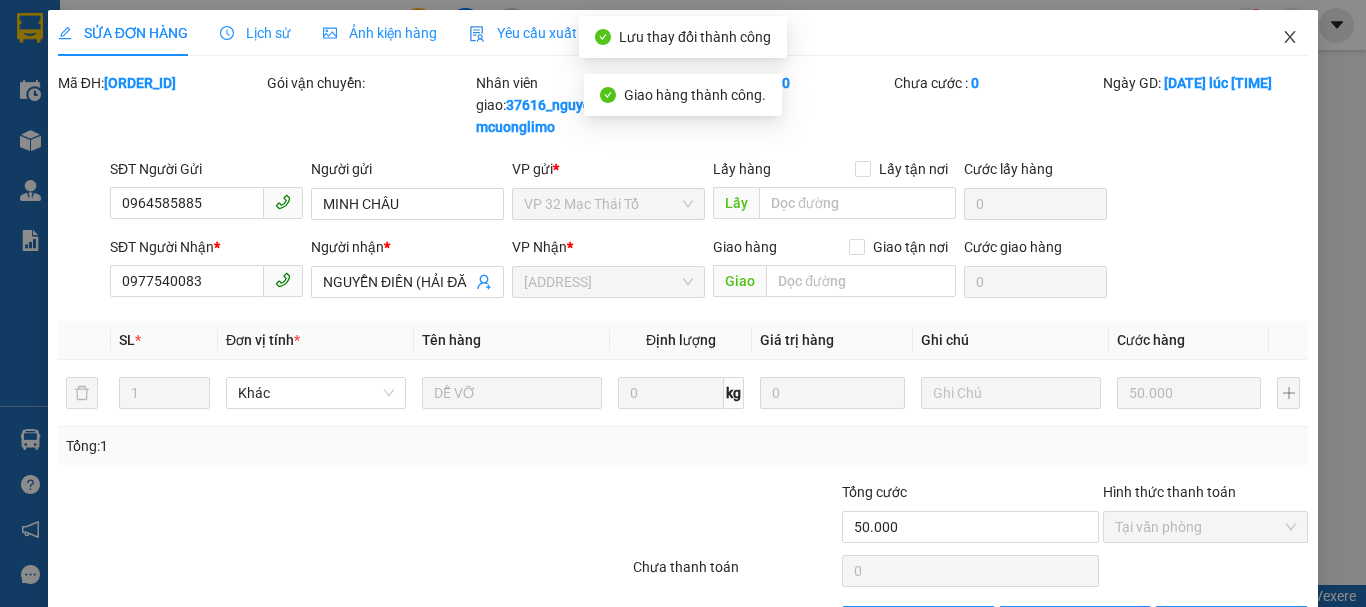 click 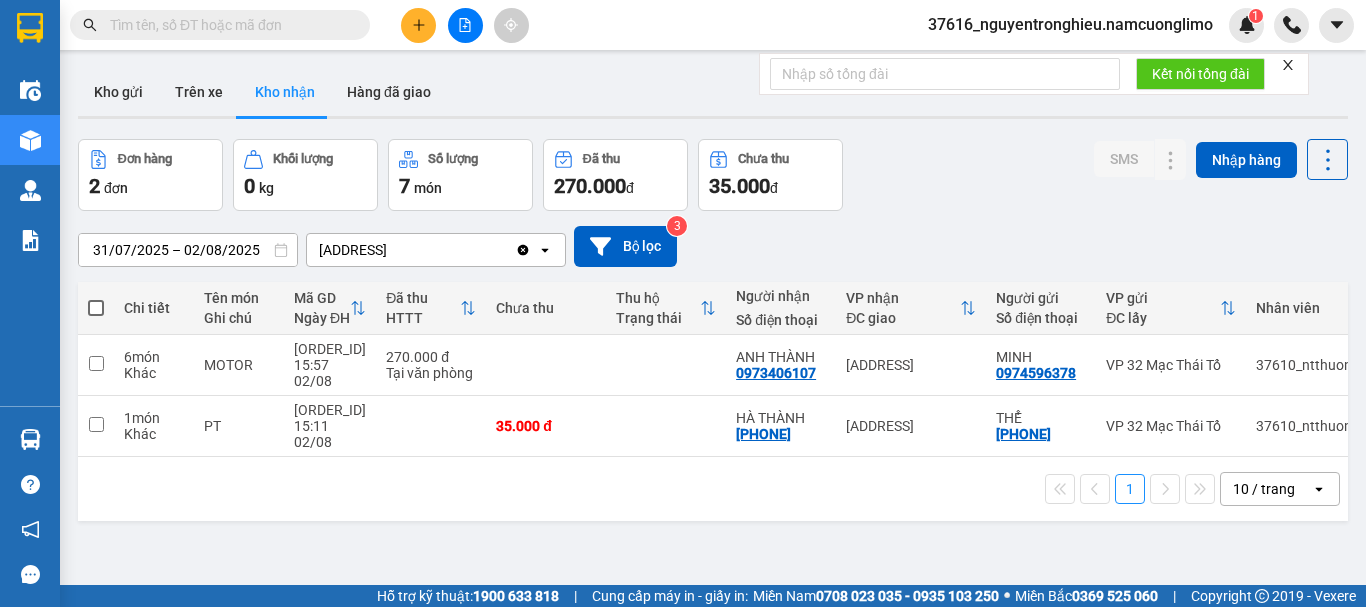 click on "Đơn hàng 2 đơn Khối lượng 0 kg Số lượng 7 món Đã thu 270.000  đ Chưa thu 35.000  đ SMS Nhập hàng" at bounding box center (713, 175) 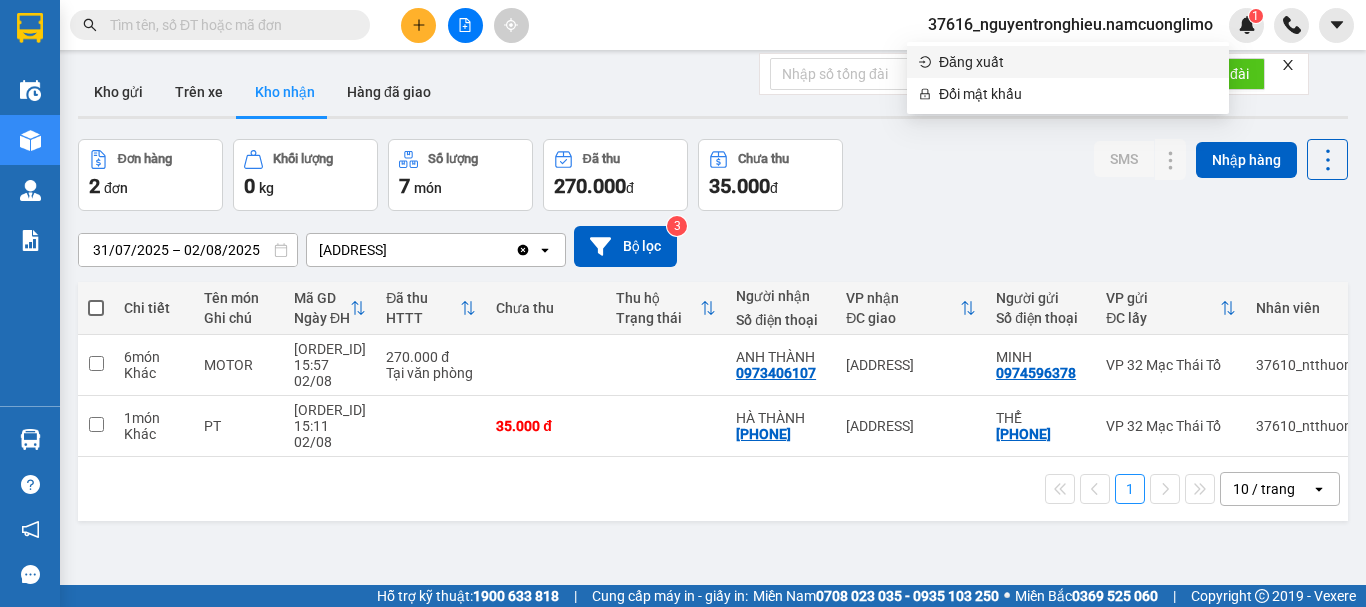 click on "Đăng xuất" at bounding box center (1078, 62) 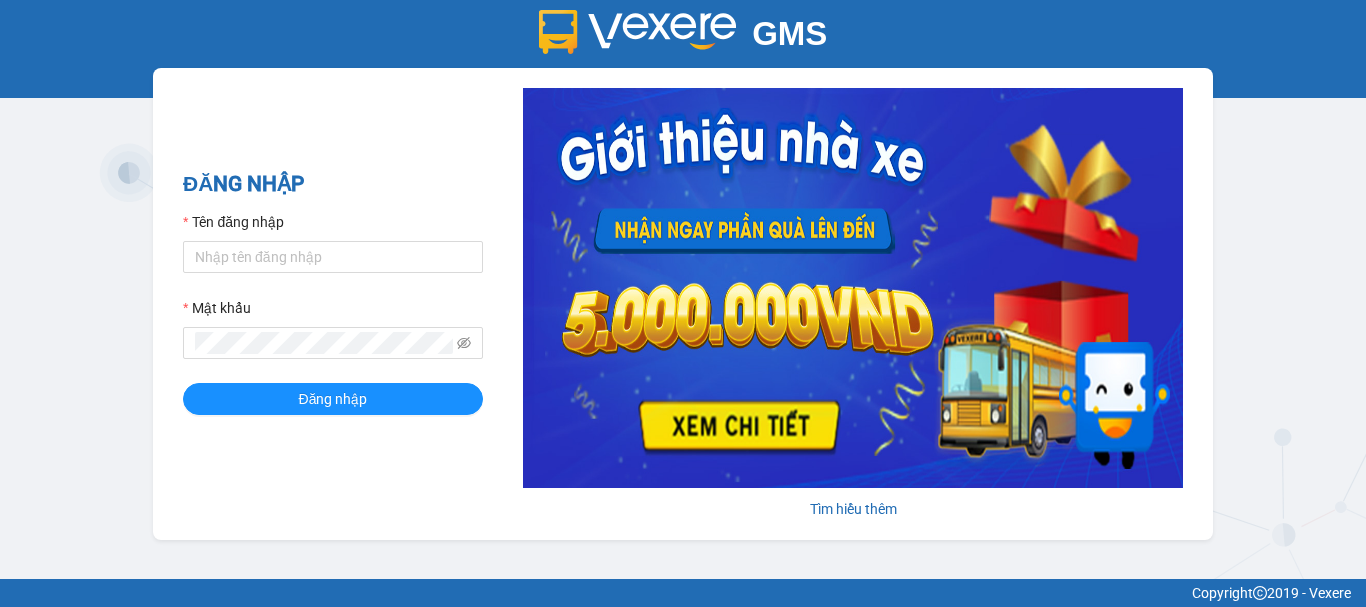 scroll, scrollTop: 0, scrollLeft: 0, axis: both 